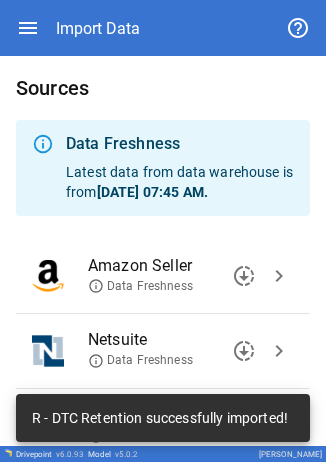 scroll, scrollTop: 0, scrollLeft: 0, axis: both 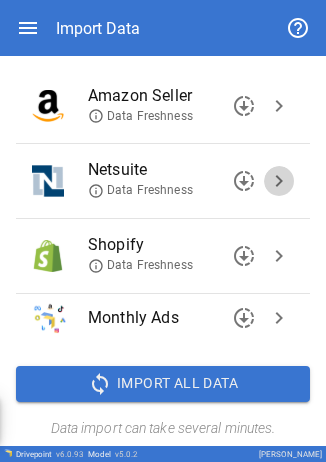 click on "chevron_right" at bounding box center (279, 181) 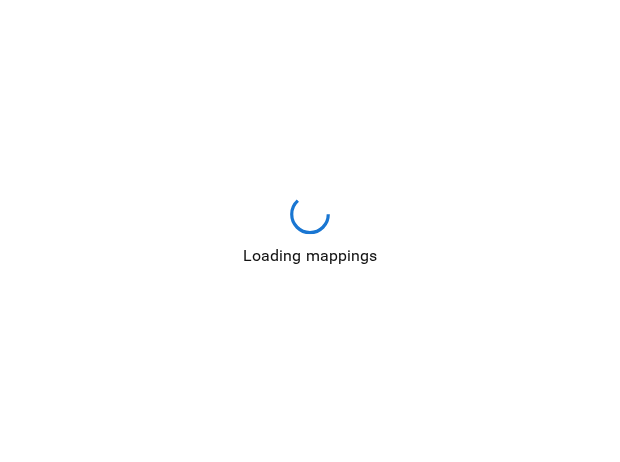 scroll, scrollTop: 130, scrollLeft: 0, axis: vertical 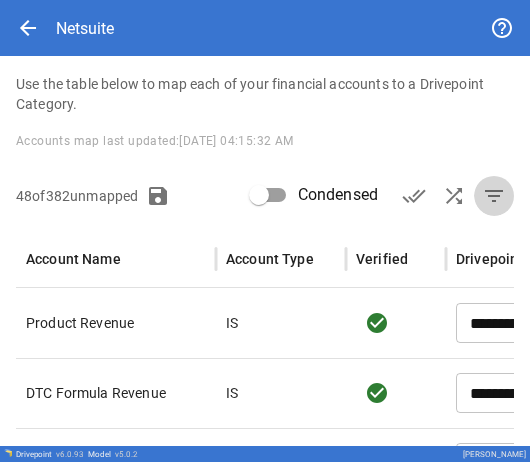 click on "filter_list" at bounding box center (494, 196) 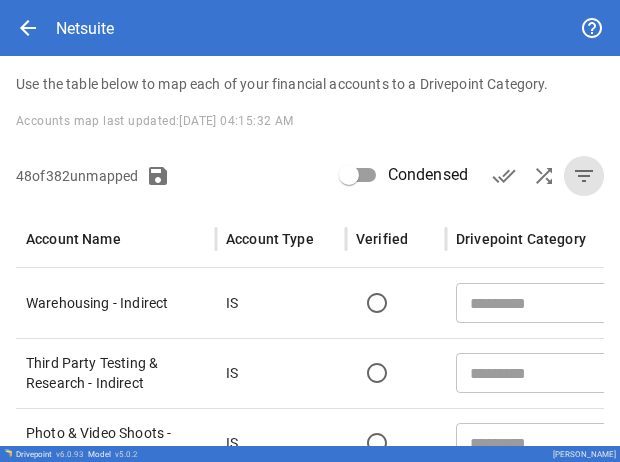 scroll, scrollTop: 50, scrollLeft: 0, axis: vertical 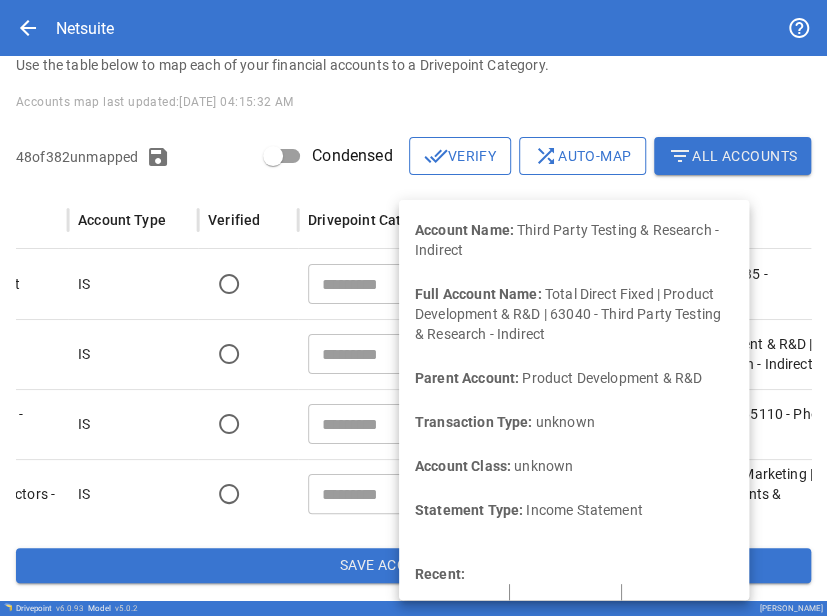 click on "Accounts map last updated:  [DATE] 04:15:32 AM" at bounding box center (413, 102) 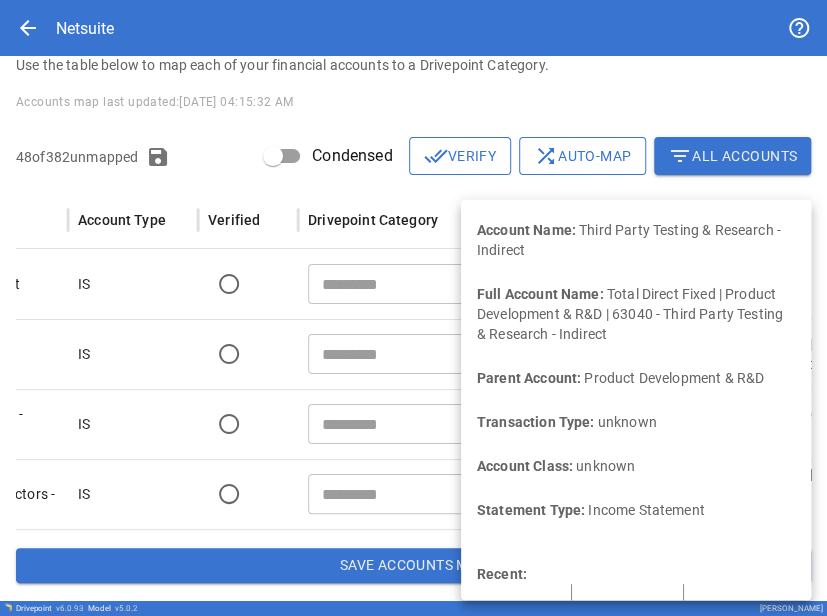 click on "Accounts map last updated:  [DATE] 04:15:32 AM" at bounding box center [413, 102] 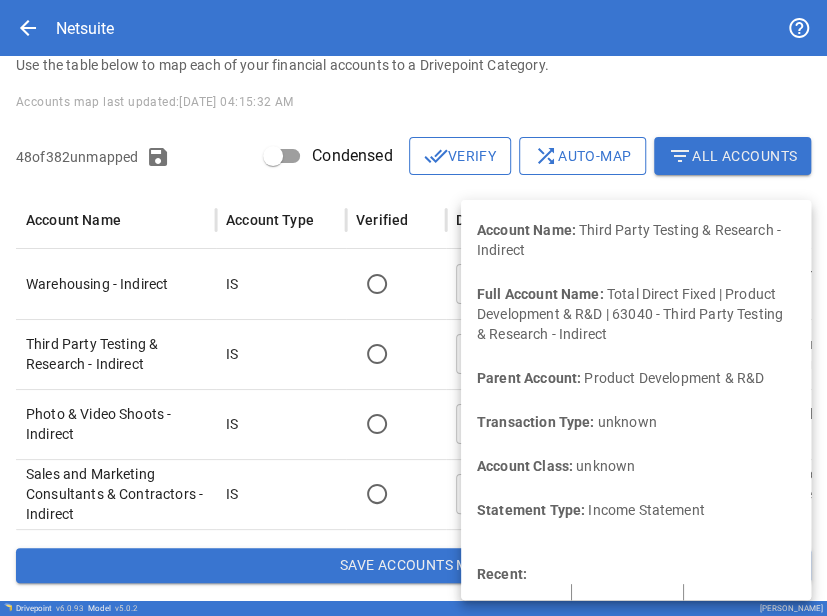 click on "IS" at bounding box center [281, 284] 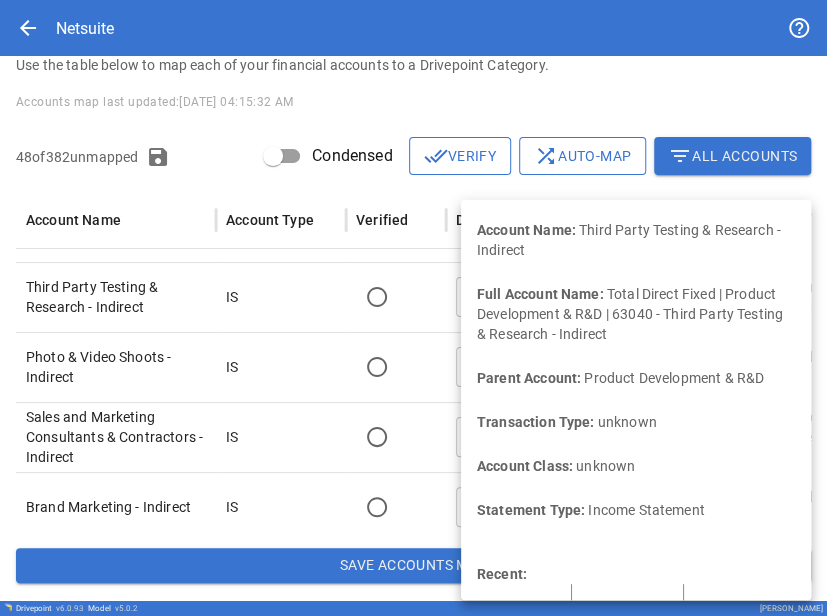 scroll, scrollTop: 60, scrollLeft: 0, axis: vertical 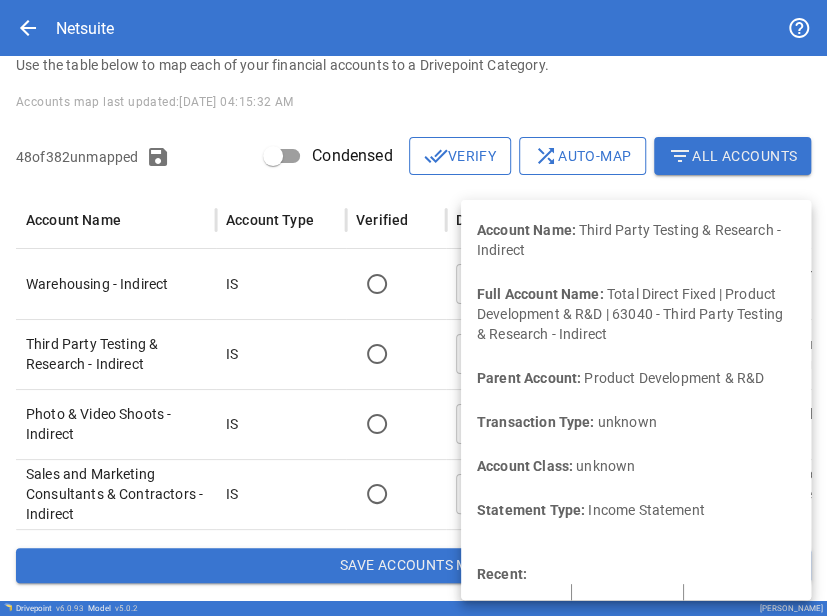 click on "Use the table below to map each of your financial accounts to a Drivepoint Category." at bounding box center (413, 65) 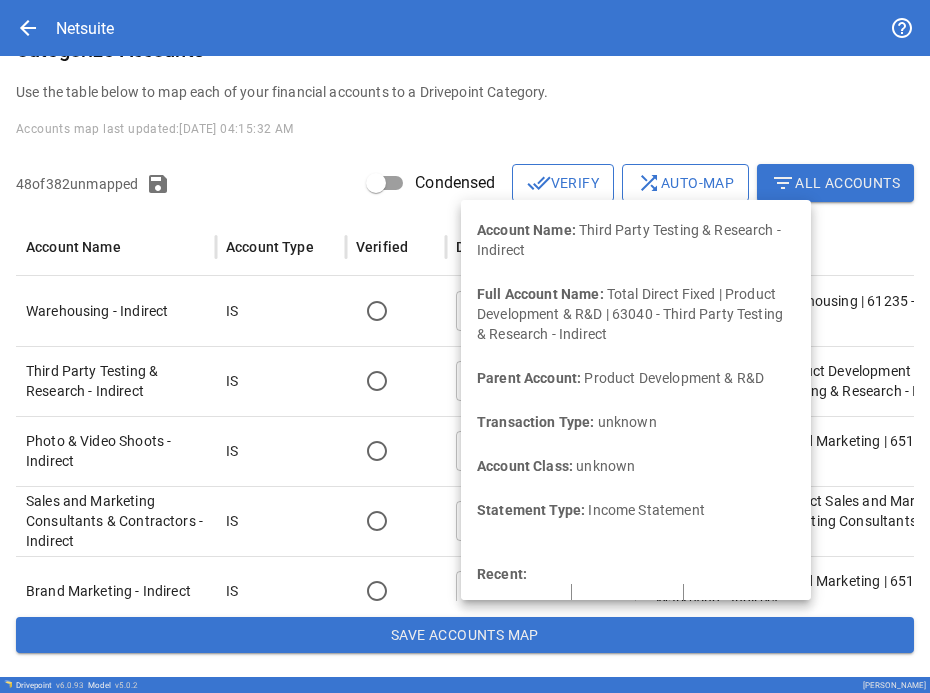 scroll, scrollTop: 102, scrollLeft: 0, axis: vertical 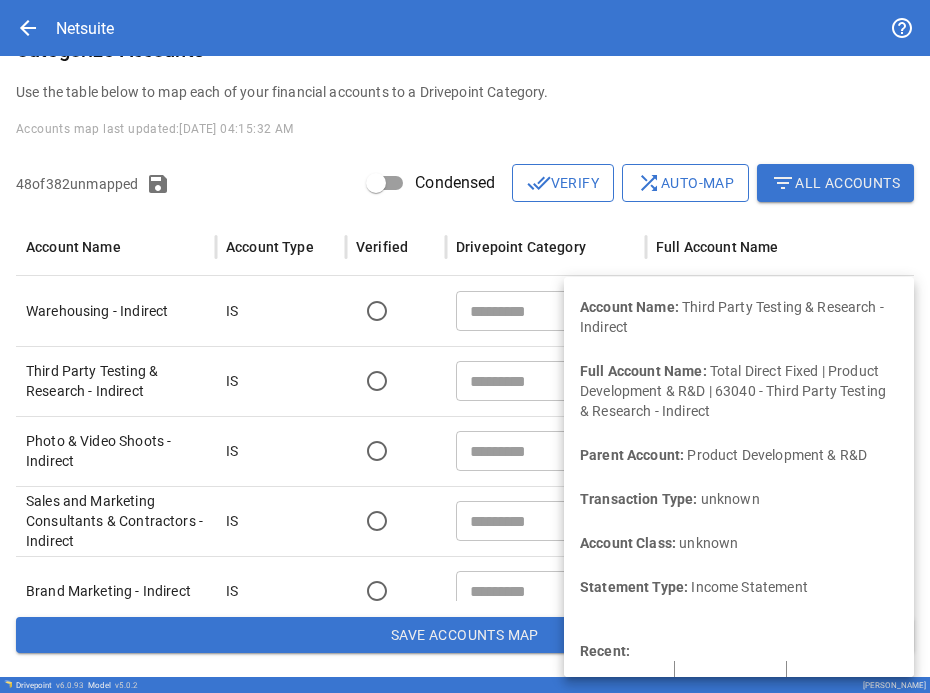 click on "Total Direct Fixed | Product Development & R&D | 63040 - Third Party Testing & Research - Indirect" at bounding box center (821, 381) 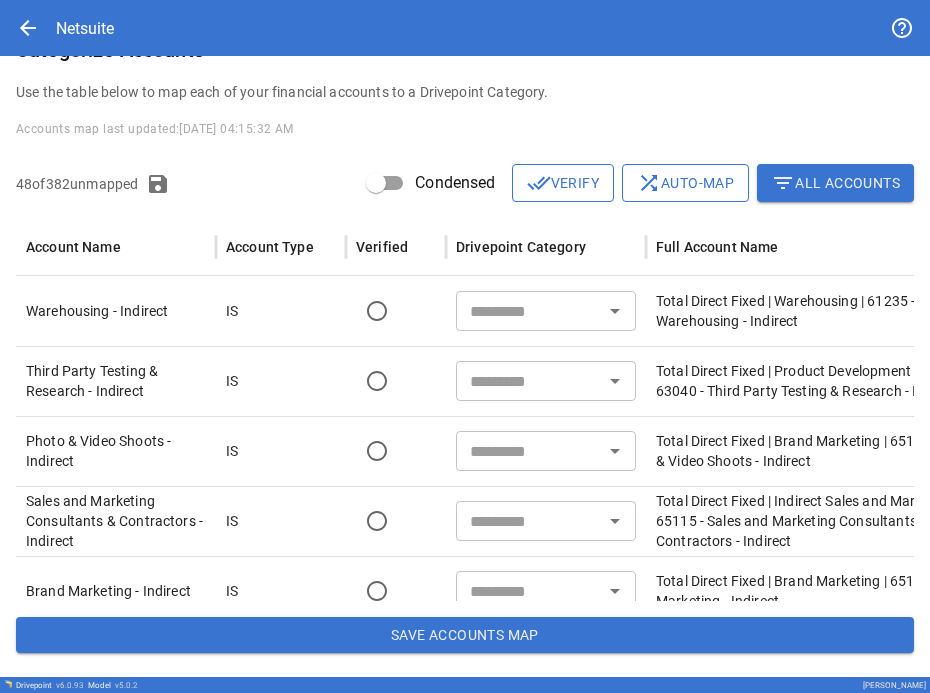 scroll, scrollTop: 0, scrollLeft: 150, axis: horizontal 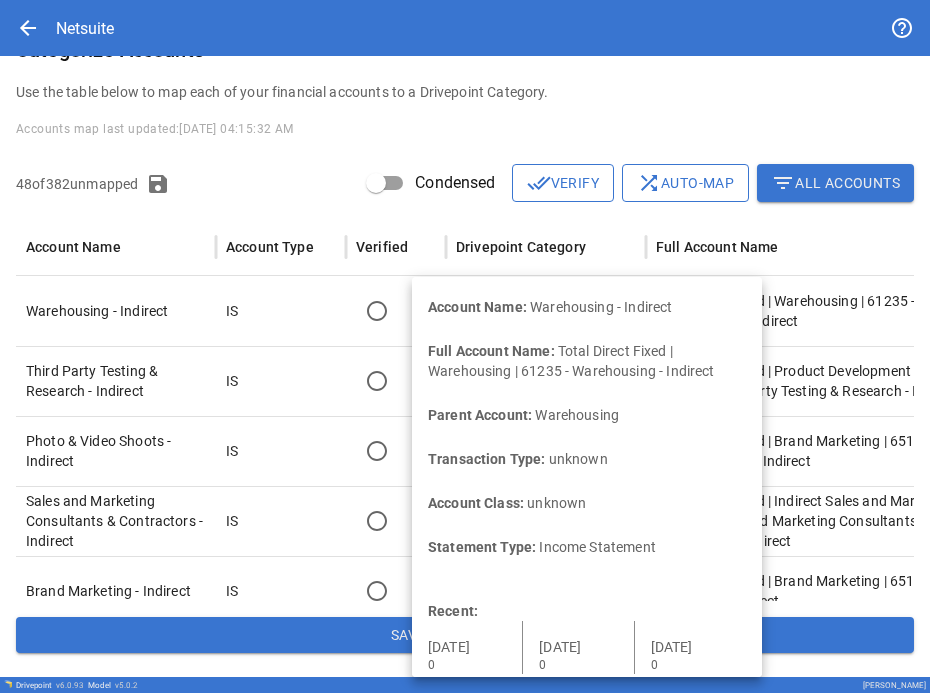 click on "Accounts map last updated:  [DATE] 04:15:32 AM" at bounding box center [465, 129] 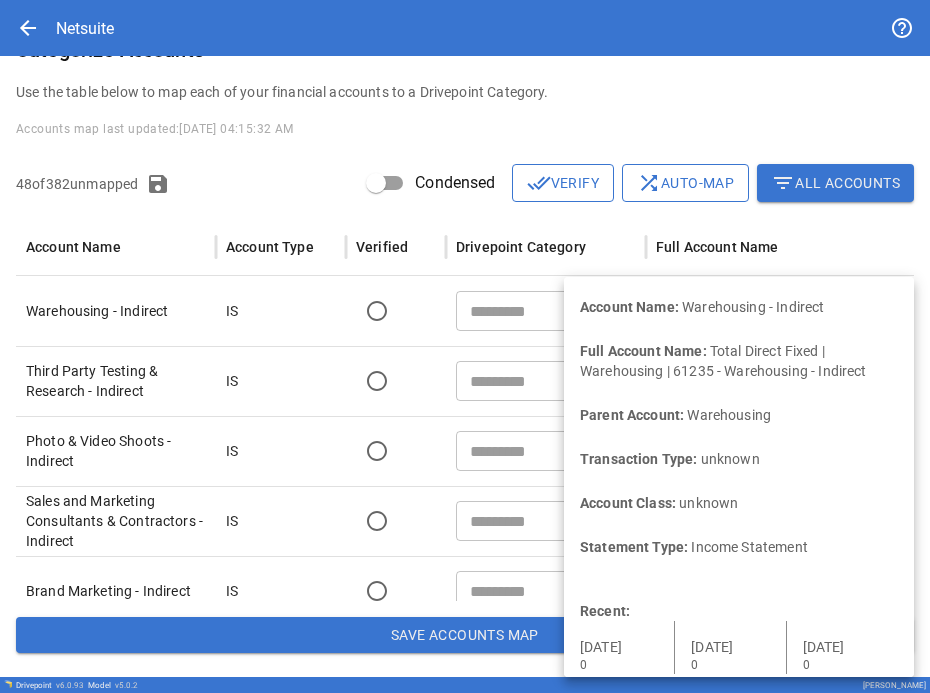 click at bounding box center [529, 311] 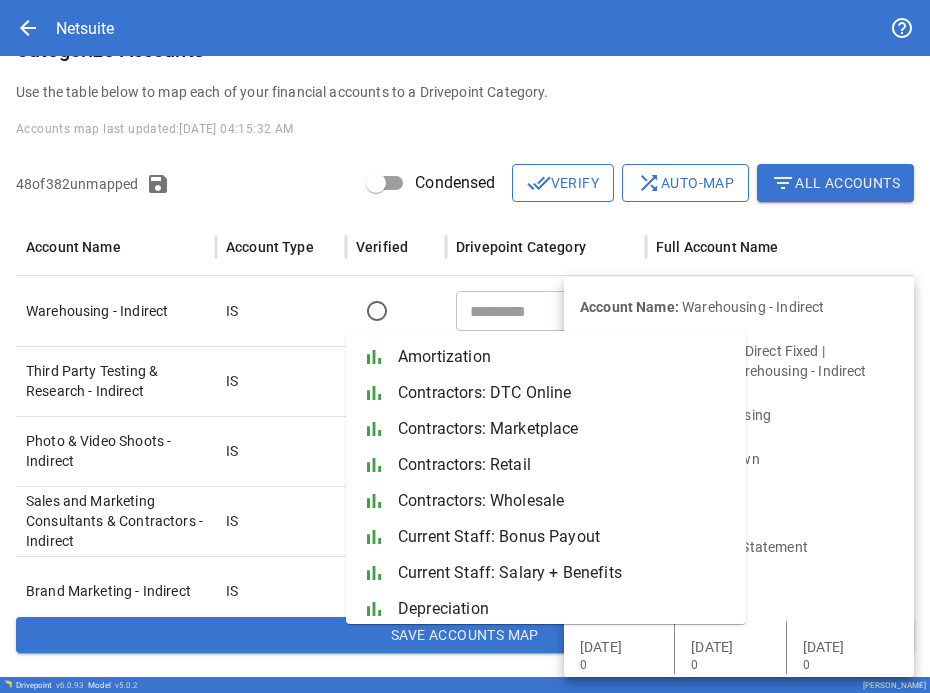 click on "​" at bounding box center (546, 311) 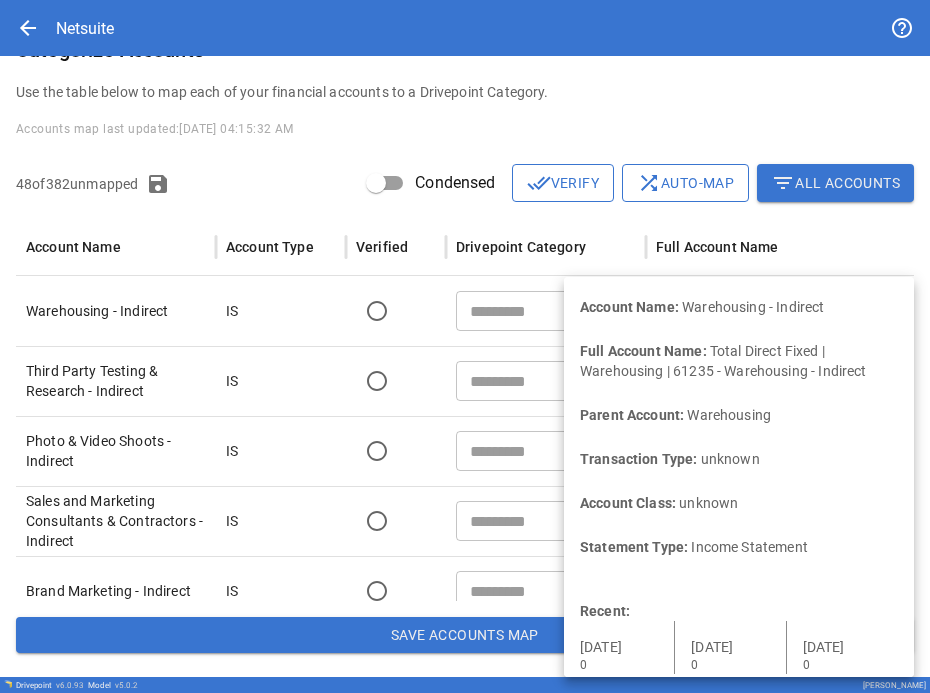click at bounding box center [529, 311] 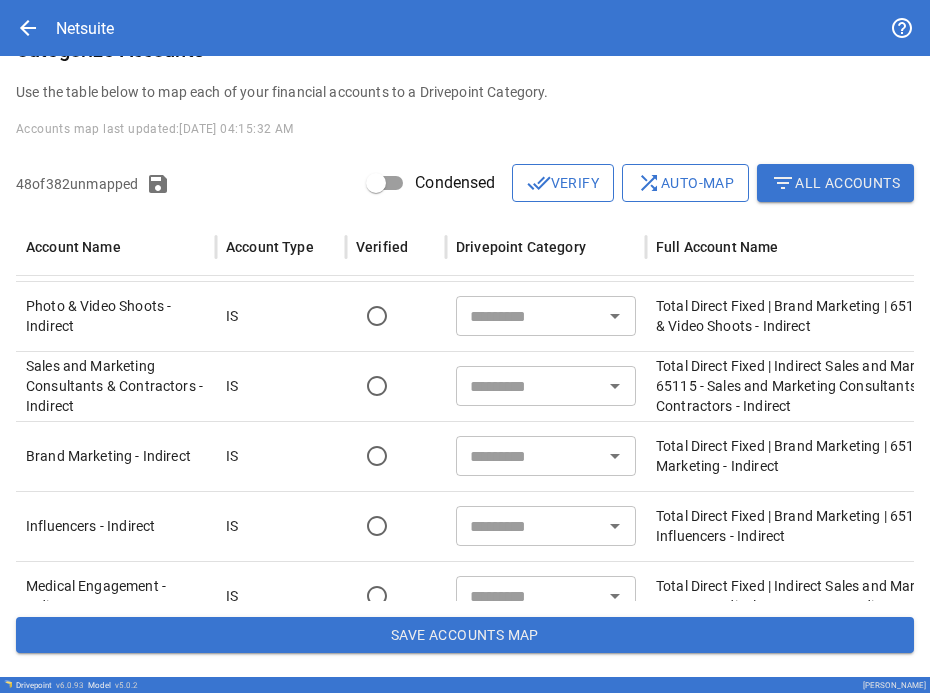 scroll, scrollTop: 60, scrollLeft: 0, axis: vertical 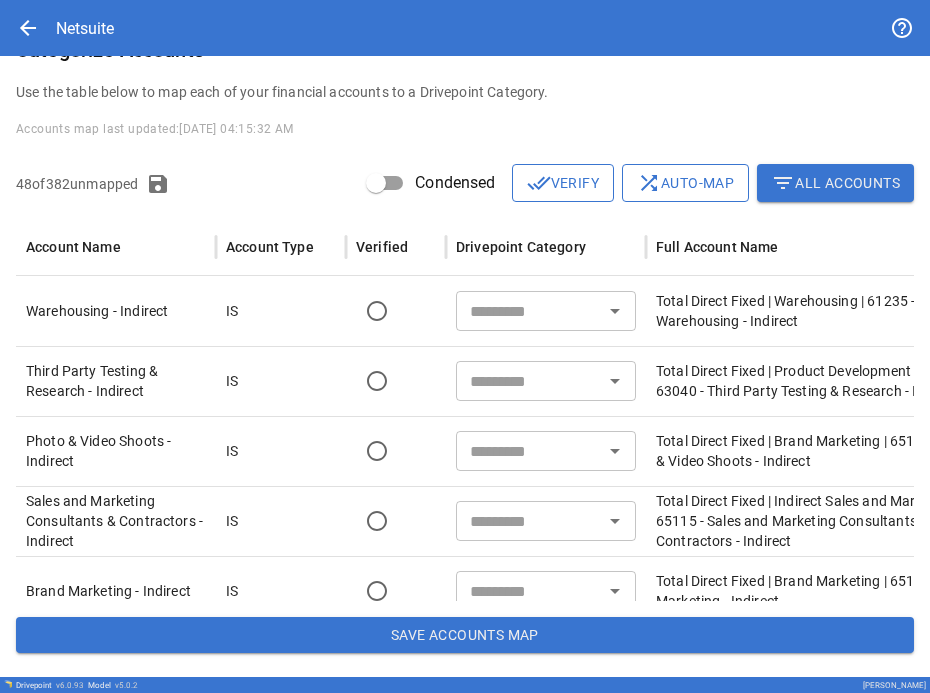 click at bounding box center (529, 311) 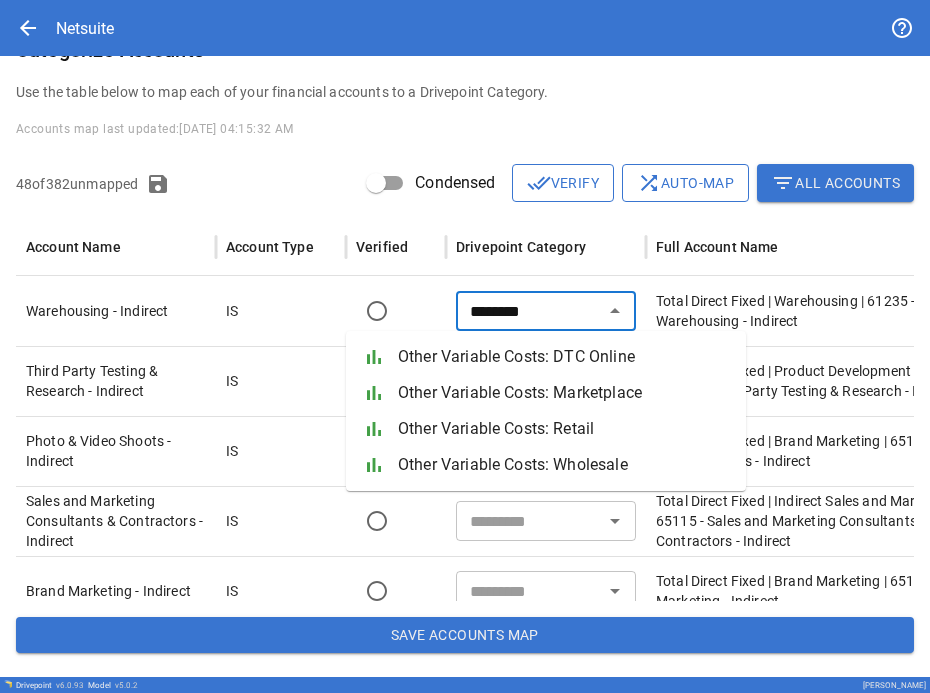 click on "Other Variable Costs: Retail" at bounding box center [564, 429] 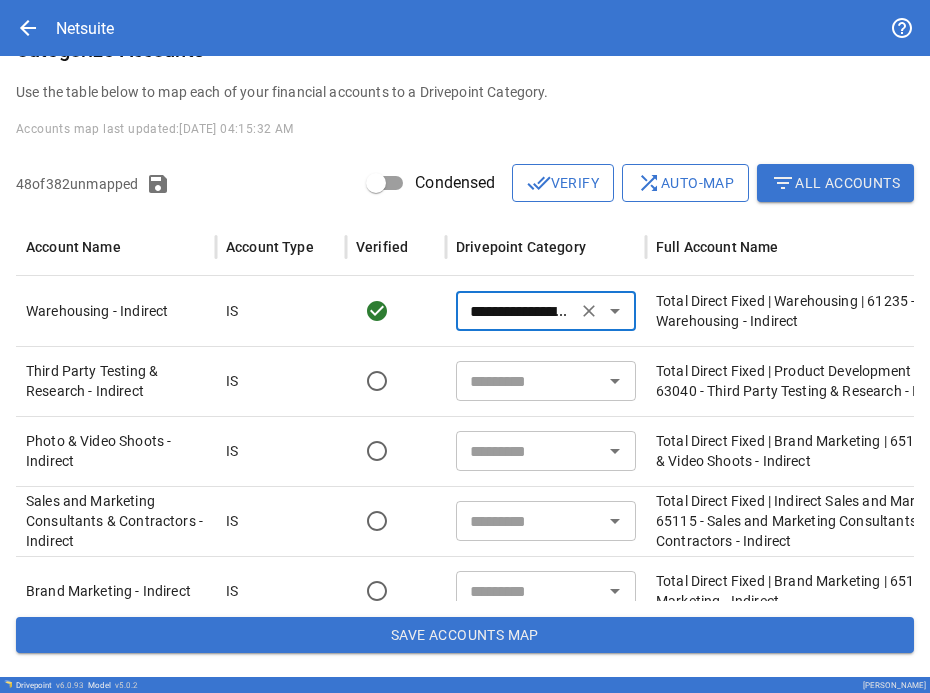 type on "**********" 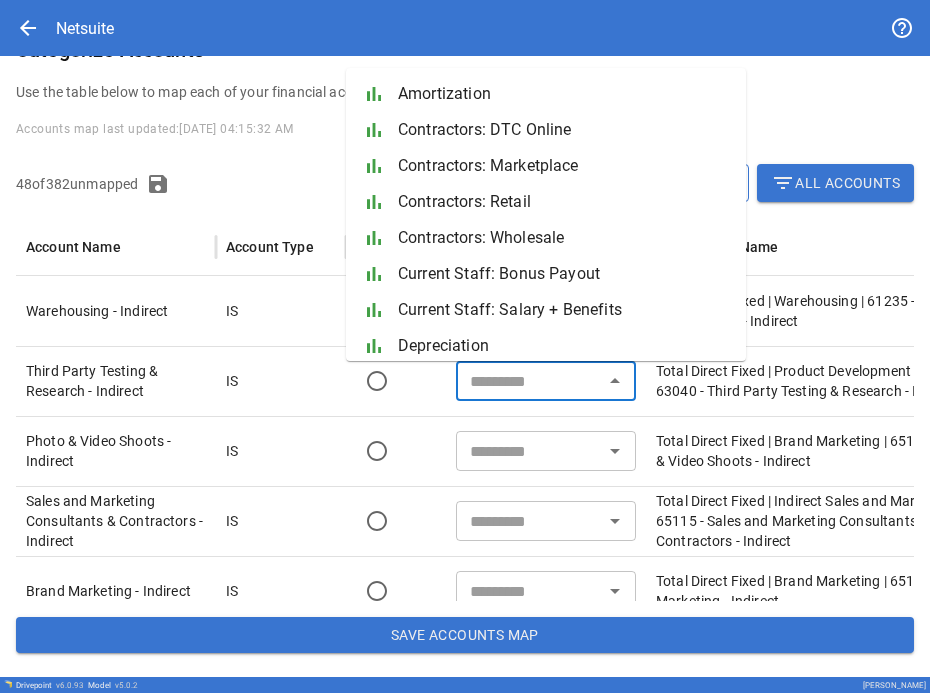 click at bounding box center [529, 381] 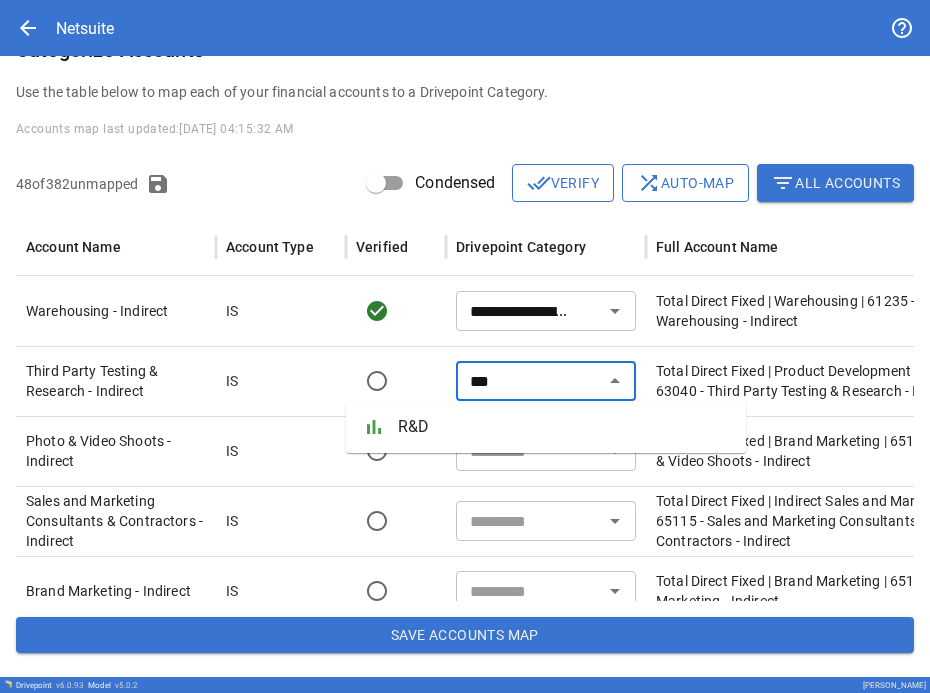 click on "R&D" at bounding box center (564, 427) 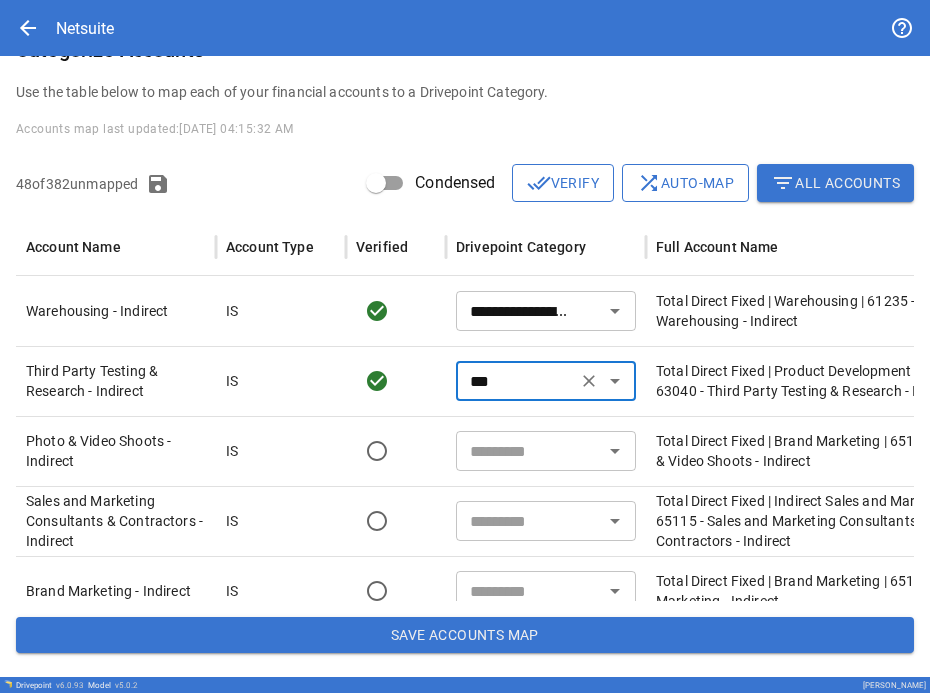 scroll, scrollTop: 38, scrollLeft: 0, axis: vertical 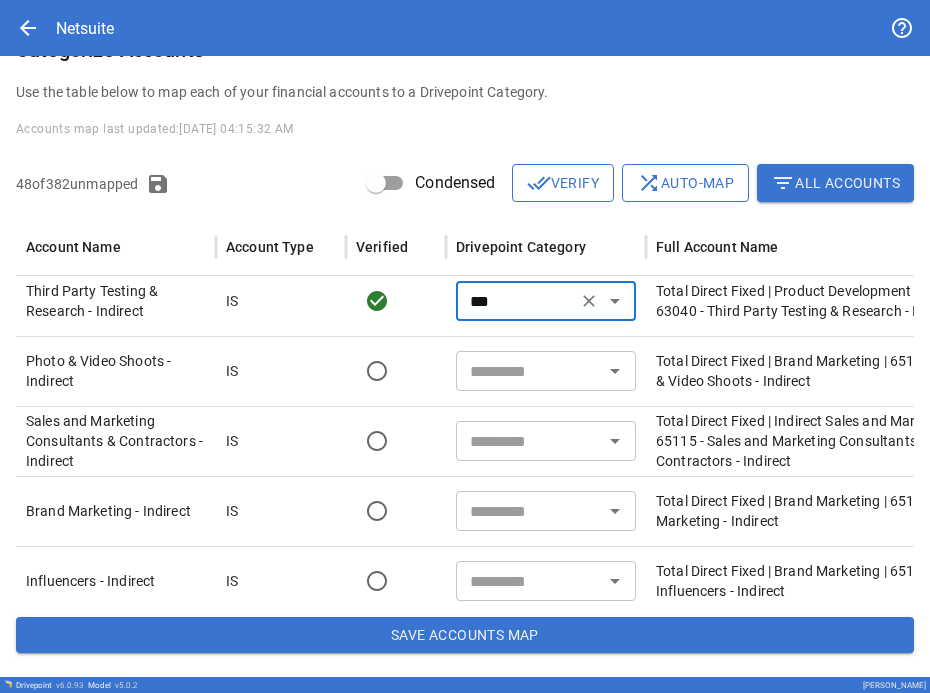 type on "***" 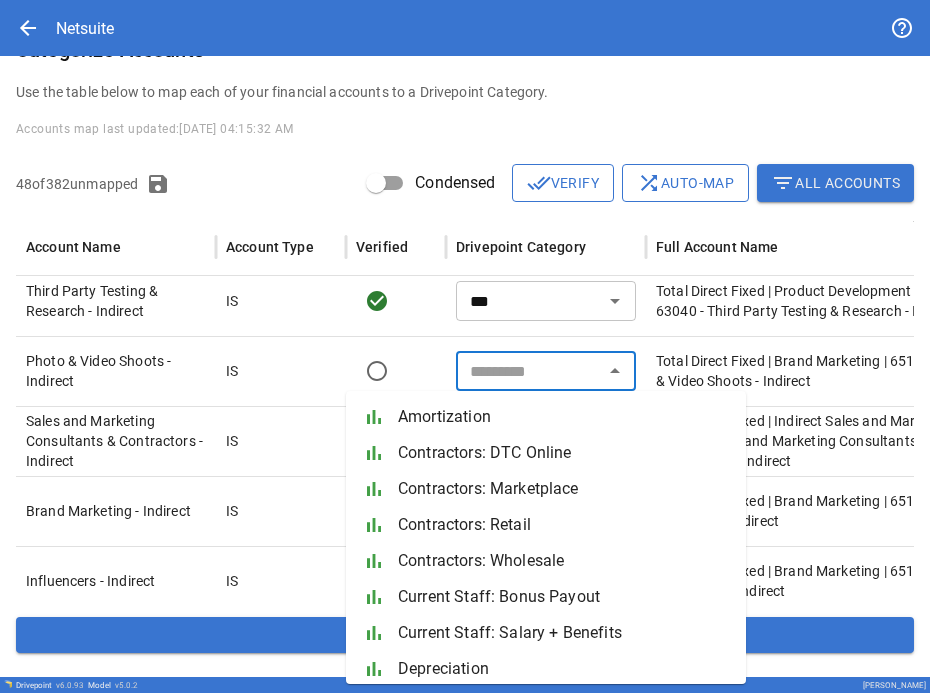 type on "**********" 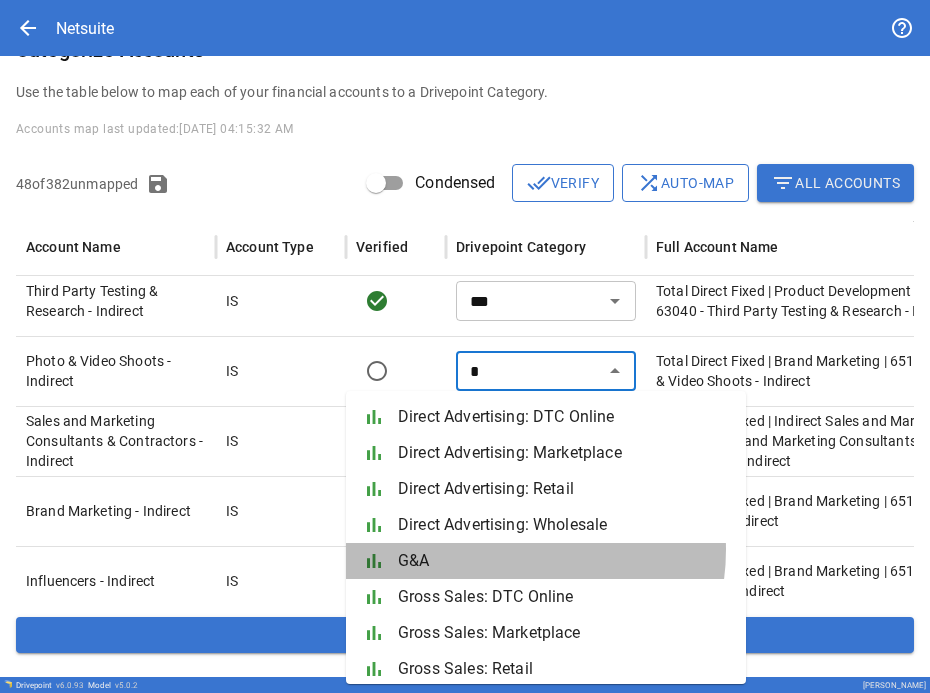 click on "G&A" at bounding box center [564, 561] 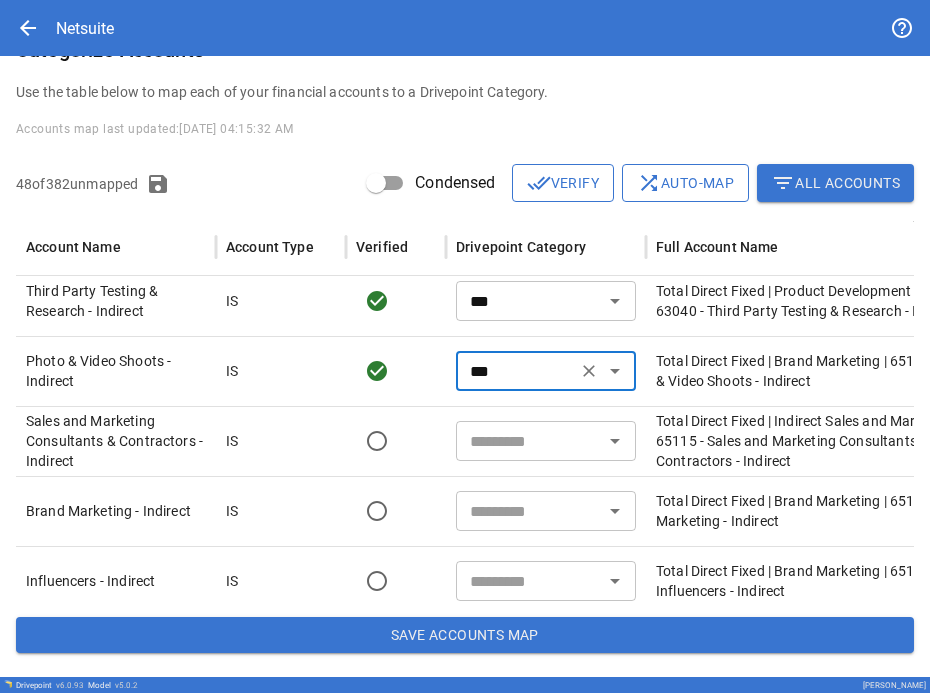 type on "***" 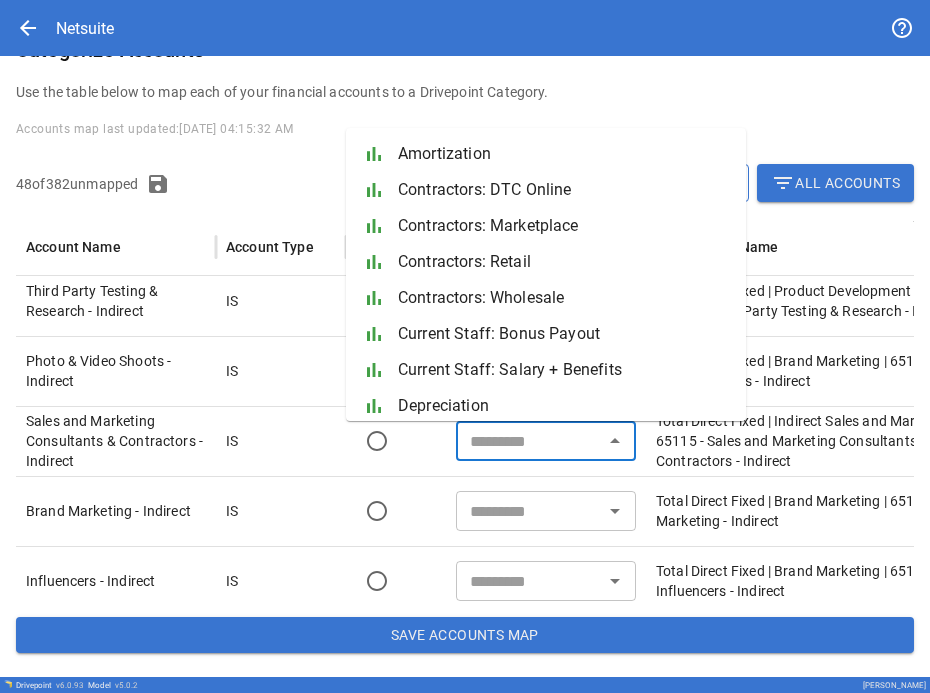 click at bounding box center [529, 441] 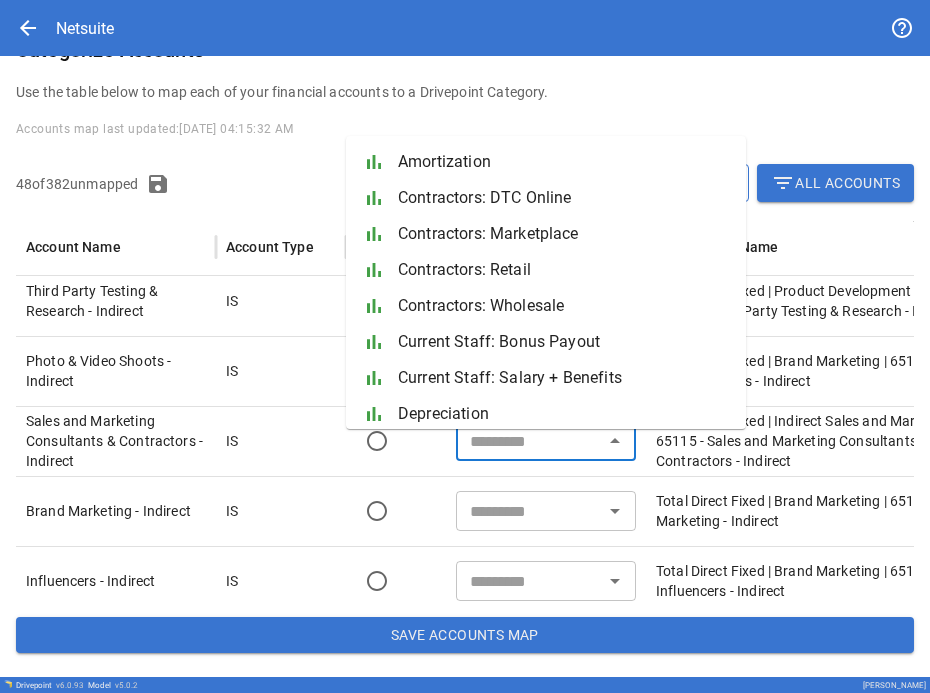 scroll, scrollTop: 66, scrollLeft: 0, axis: vertical 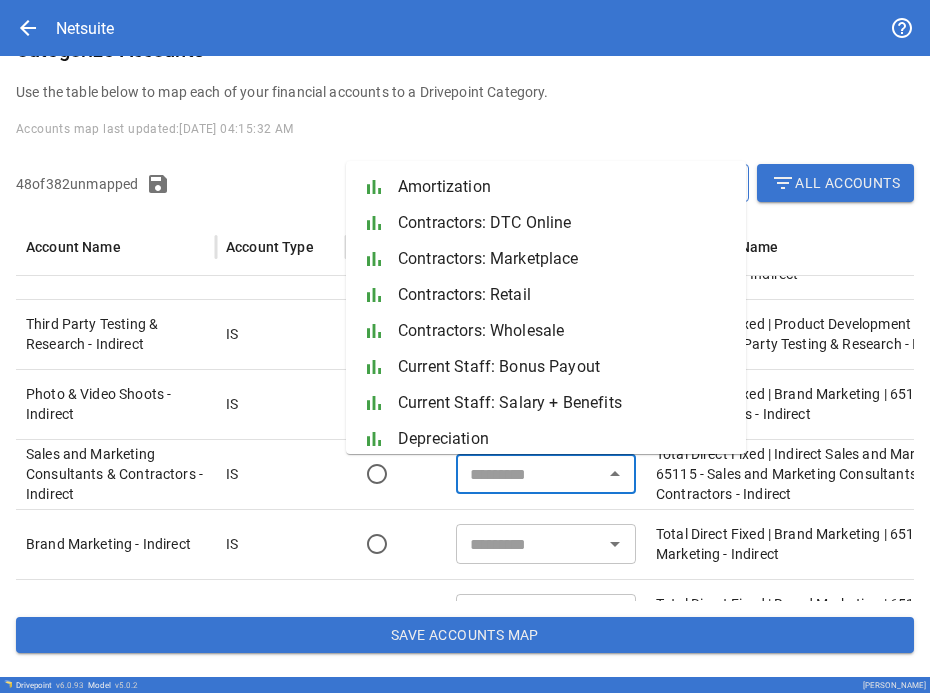 click at bounding box center [529, 474] 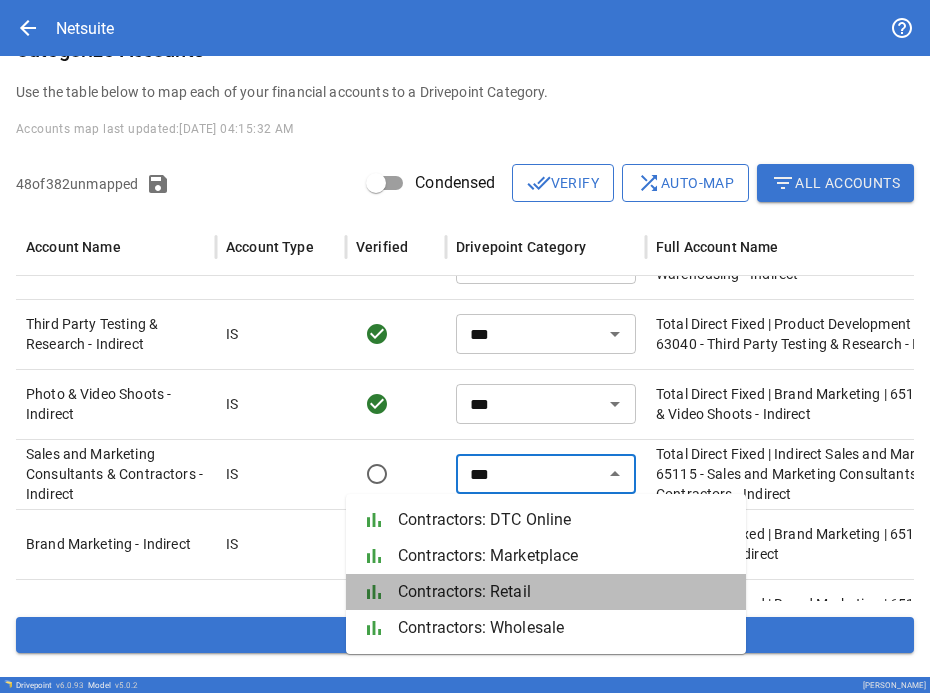 click on "Contractors: Retail" at bounding box center [564, 592] 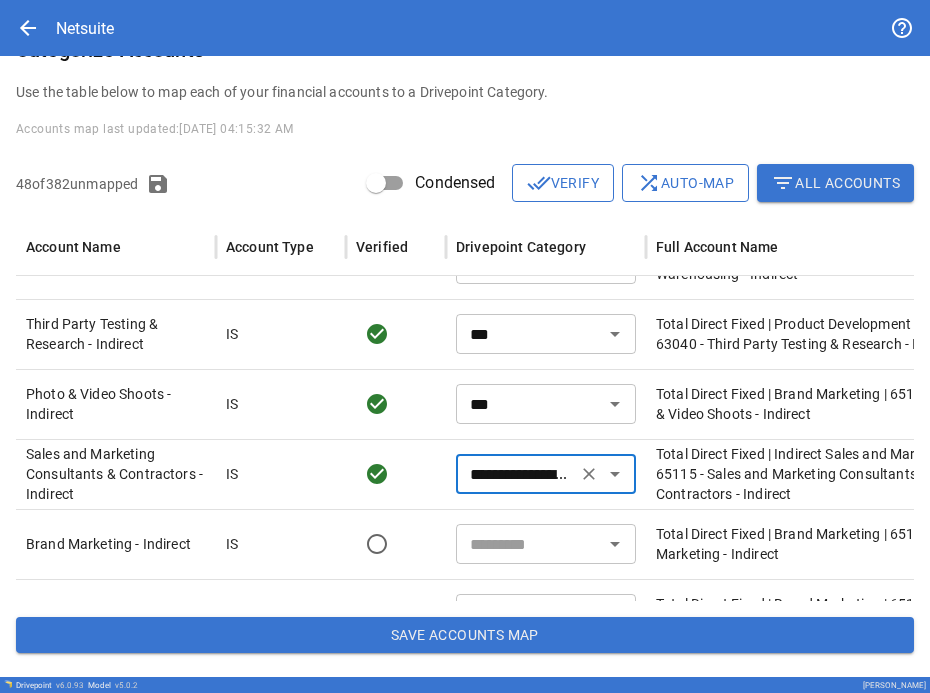 scroll, scrollTop: 129, scrollLeft: 0, axis: vertical 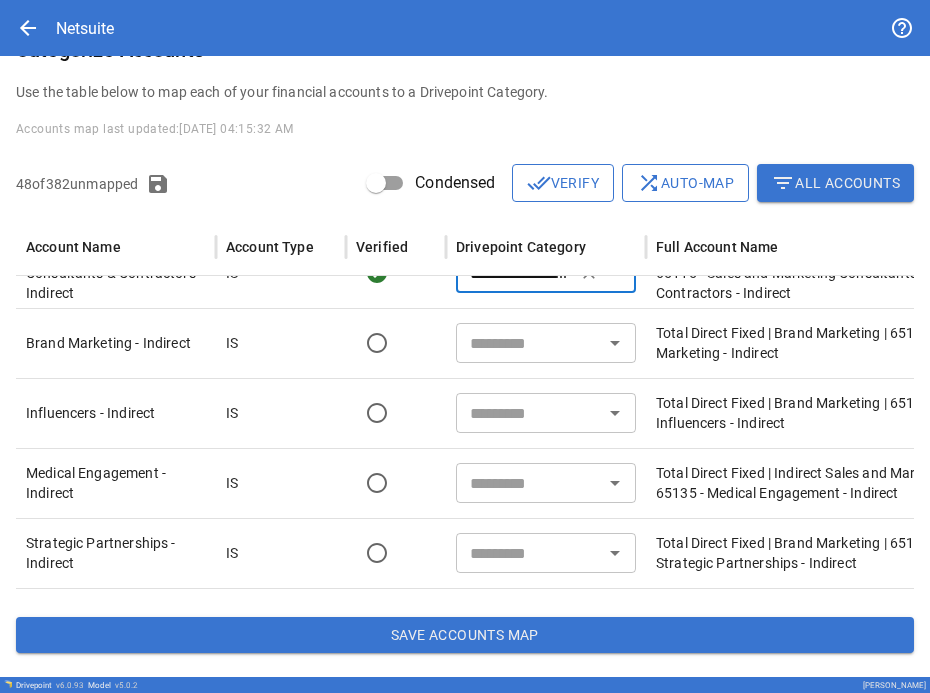 type on "**********" 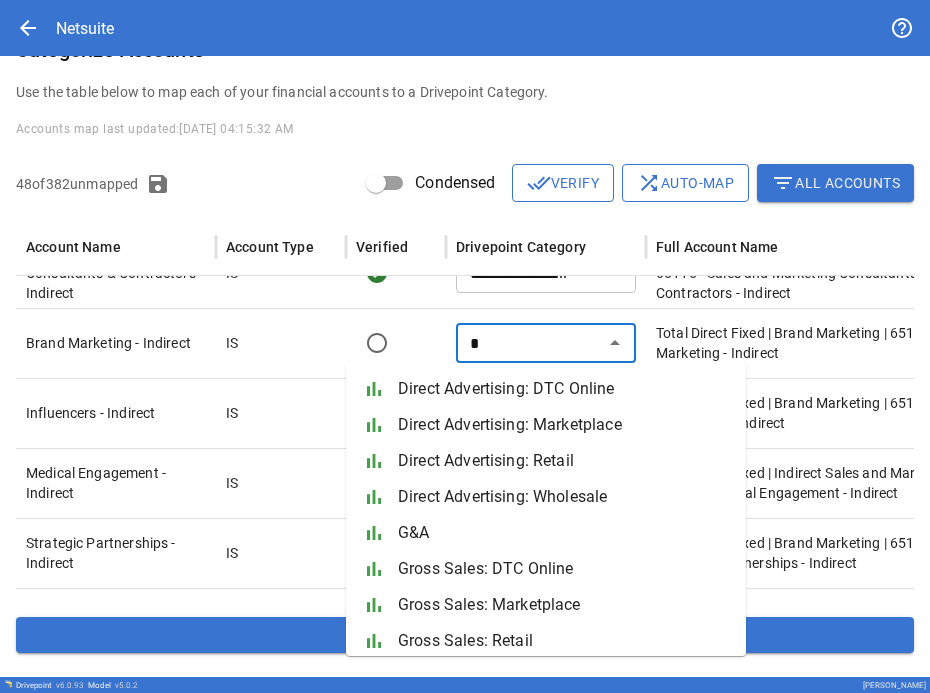 click on "G&A" at bounding box center [564, 533] 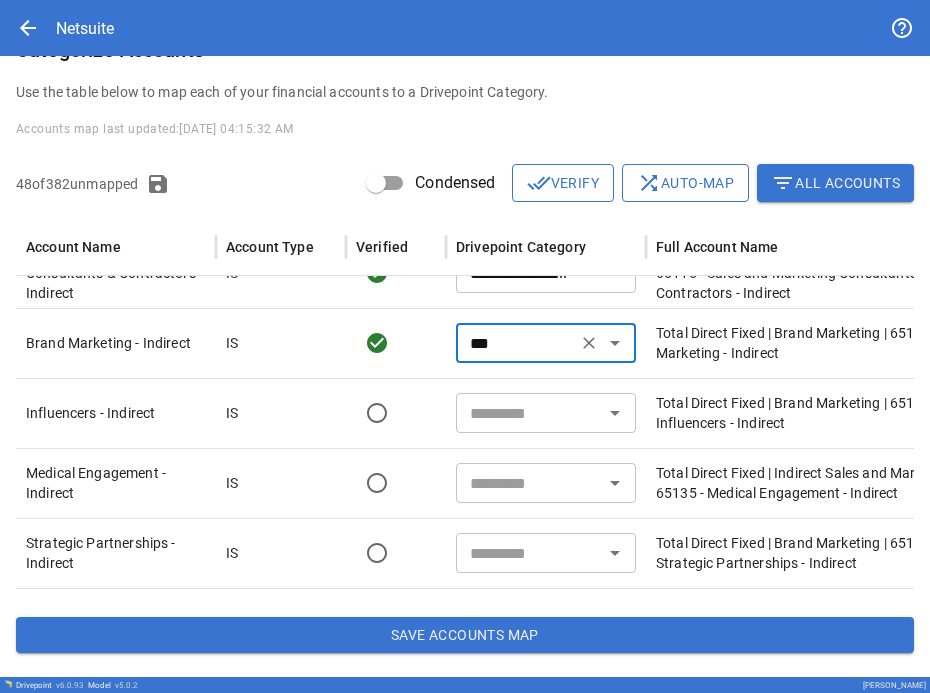 type on "***" 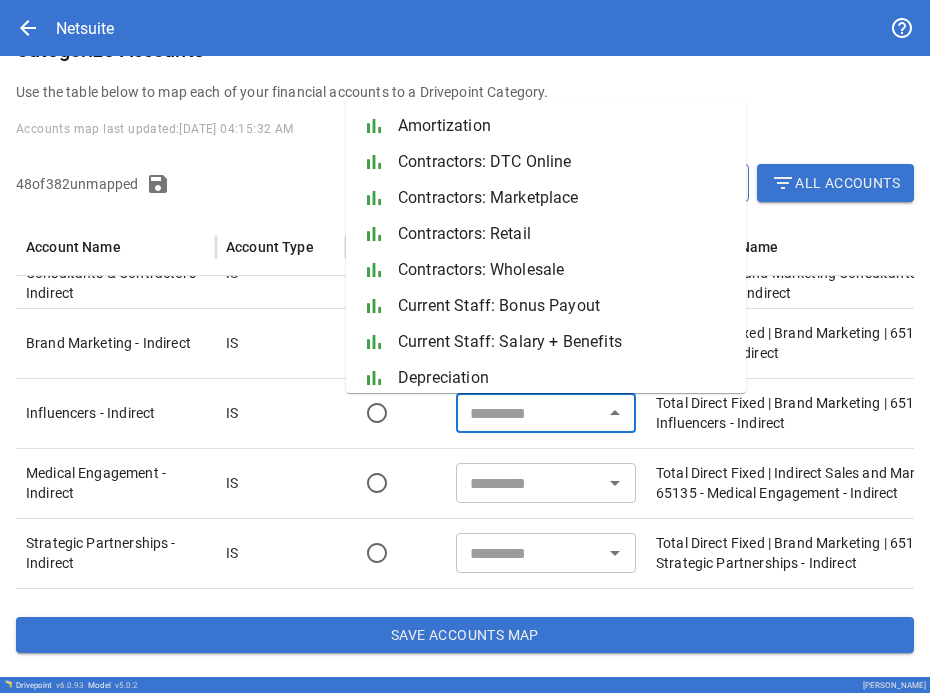 click at bounding box center (529, 413) 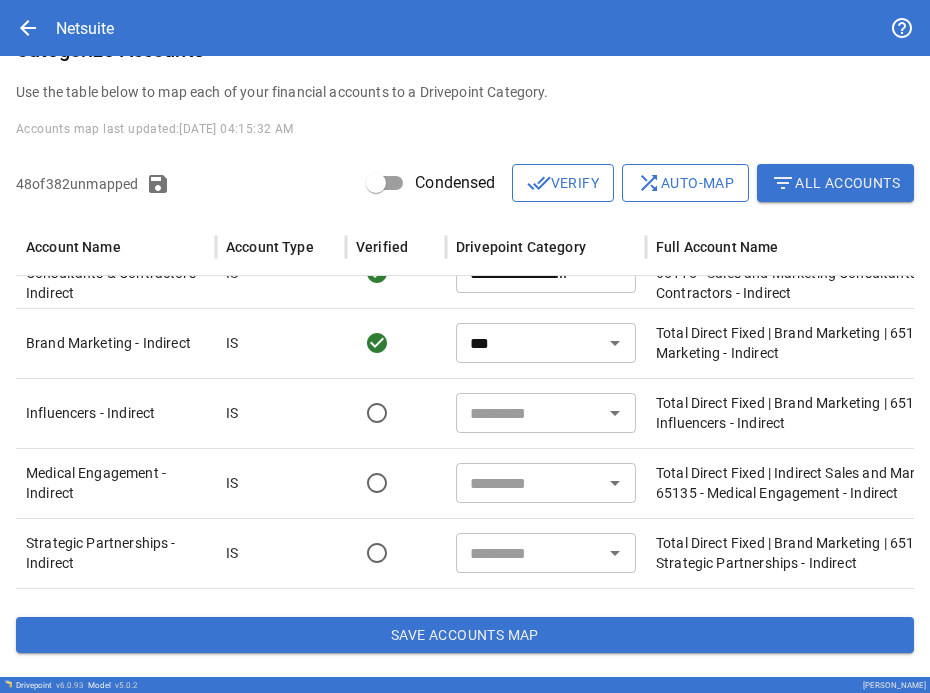 click at bounding box center [529, 413] 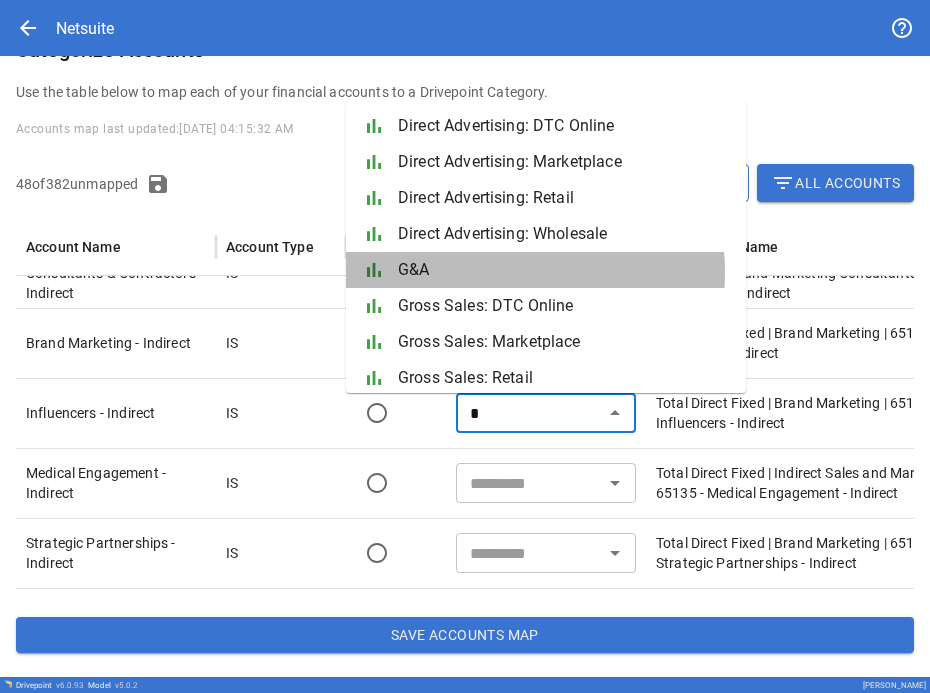 click on "G&A" at bounding box center [564, 270] 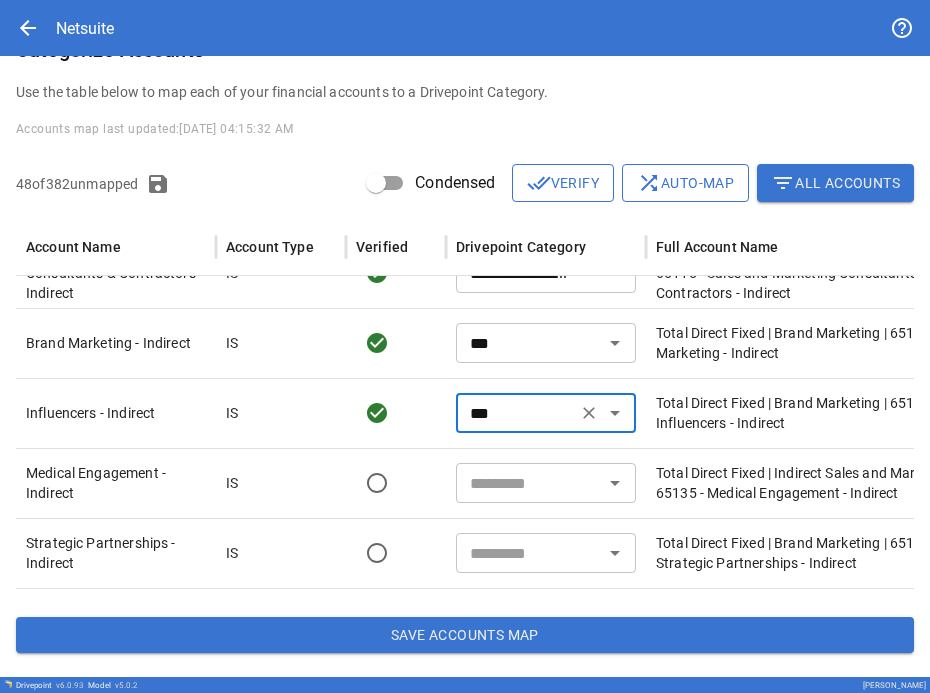 scroll, scrollTop: 282, scrollLeft: 0, axis: vertical 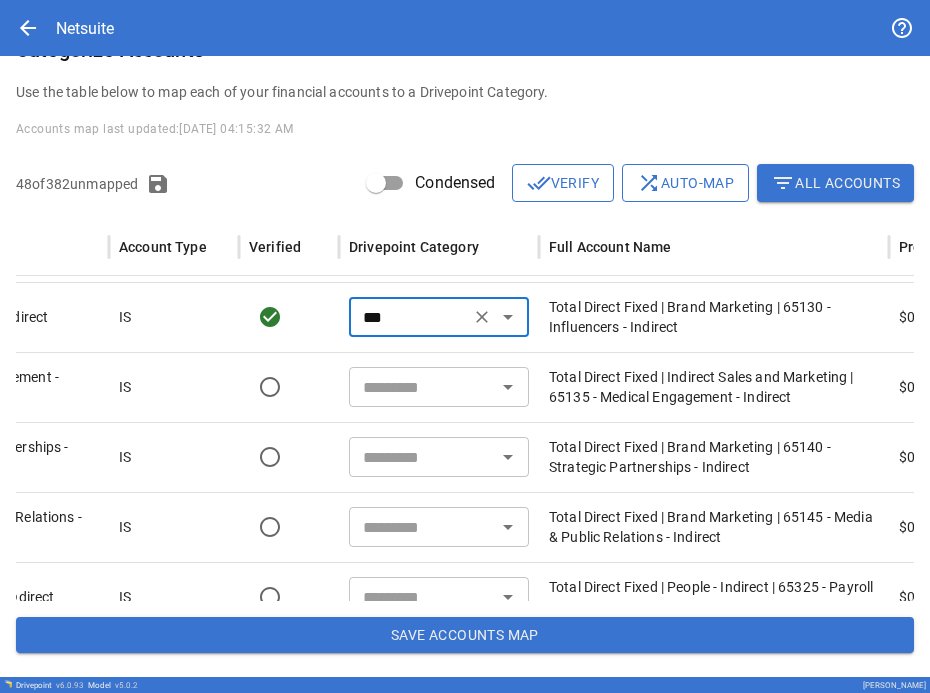 type on "***" 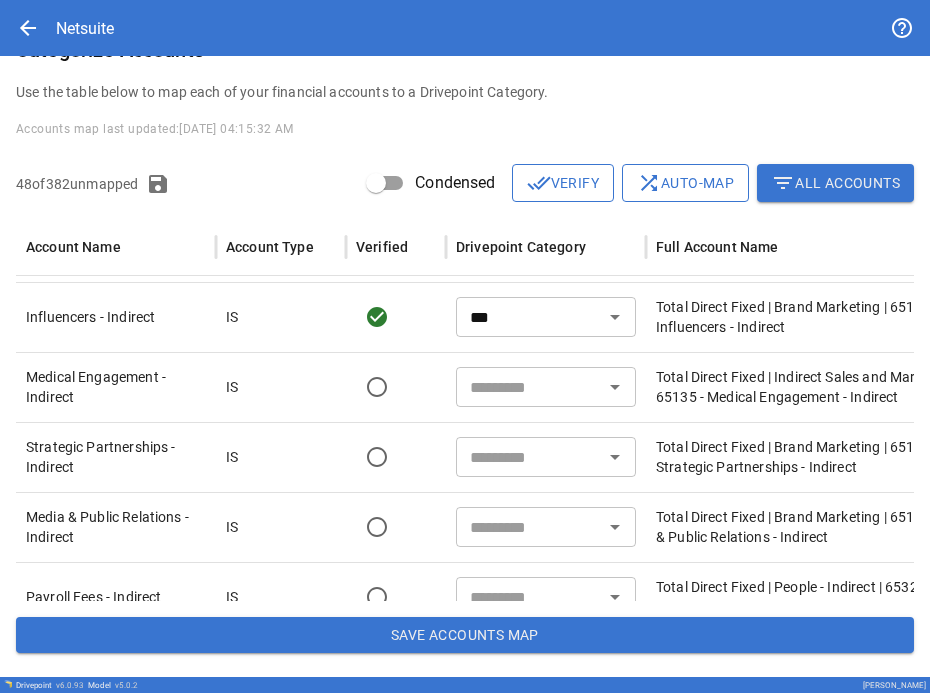 click at bounding box center [529, 387] 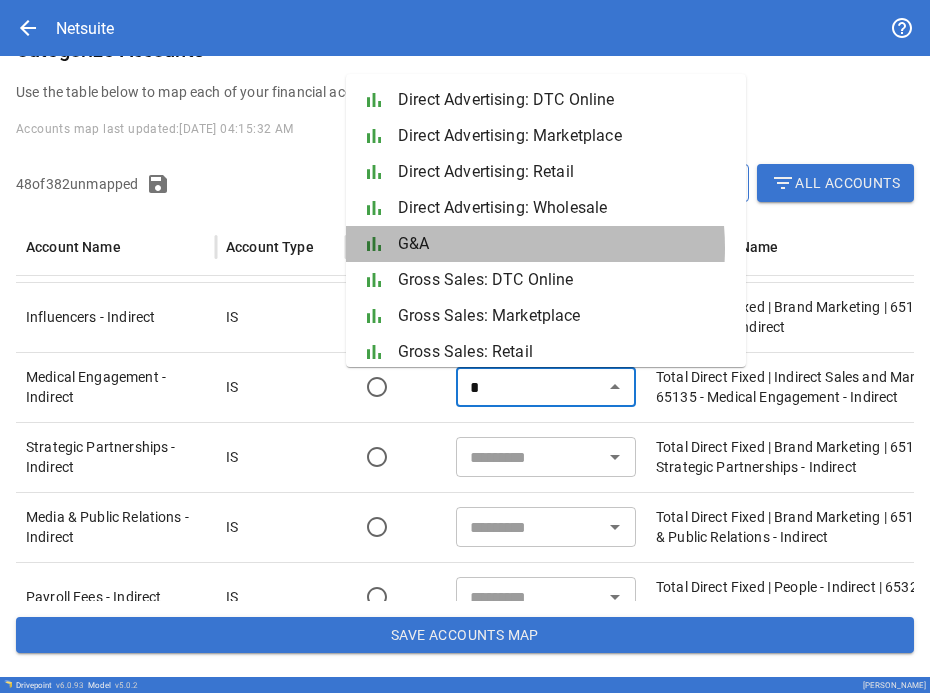 click on "G&A" at bounding box center [564, 244] 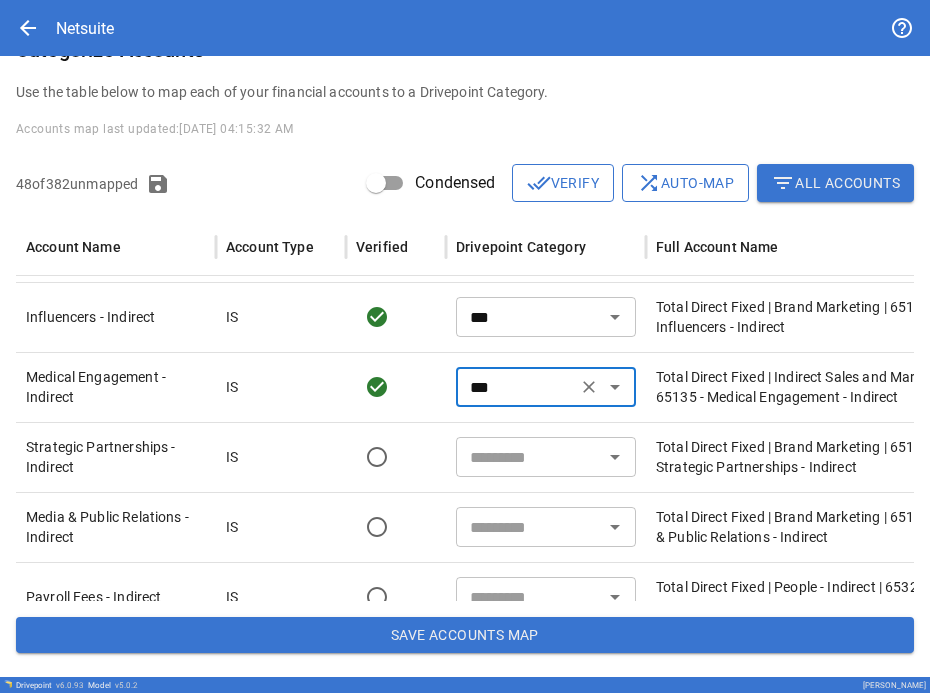 type on "***" 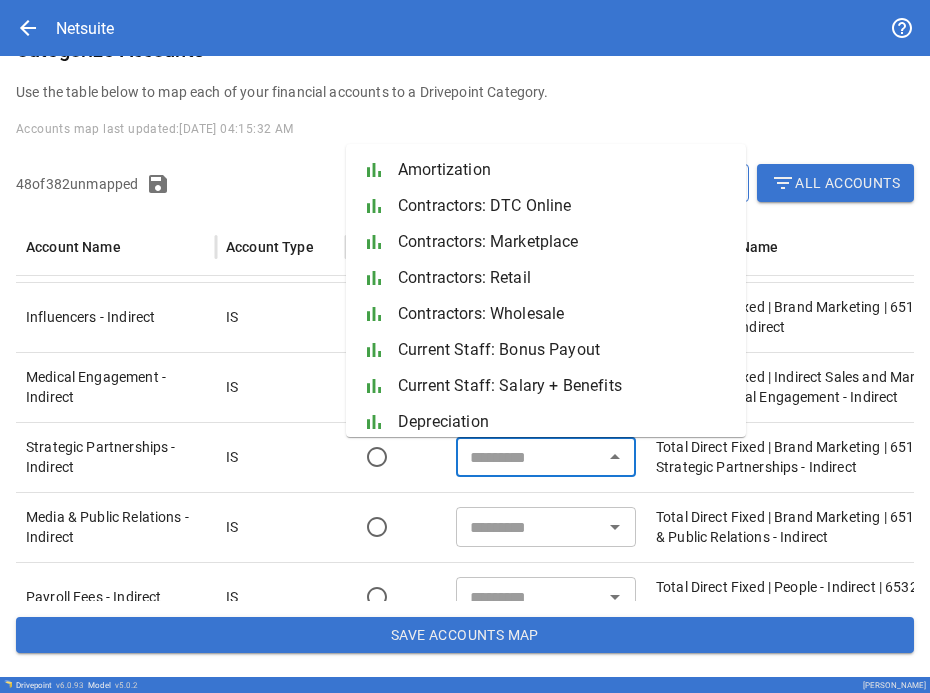 click at bounding box center [529, 457] 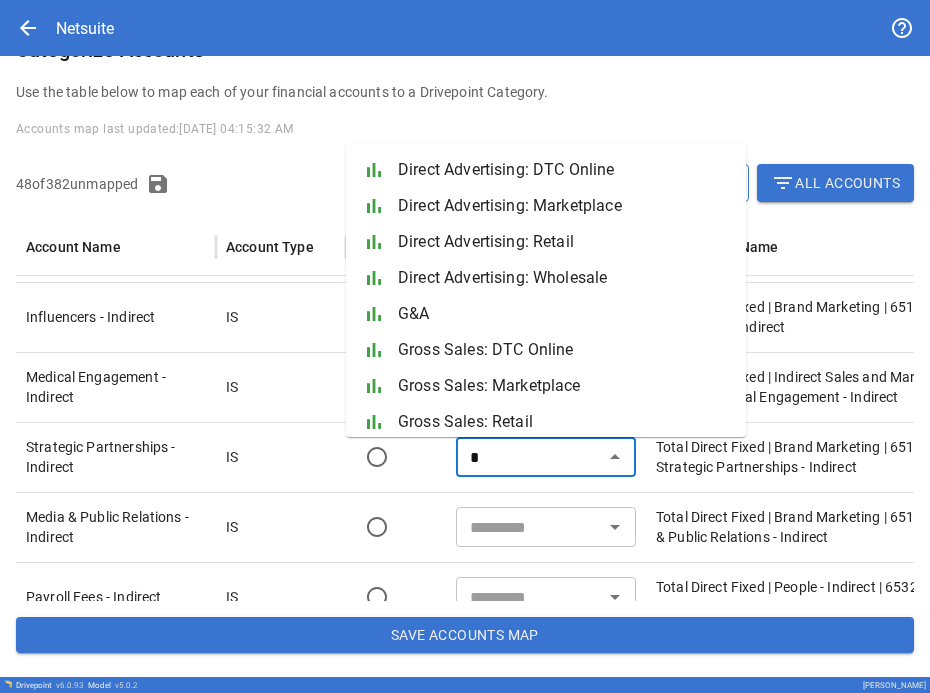 click on "G&A" at bounding box center [564, 314] 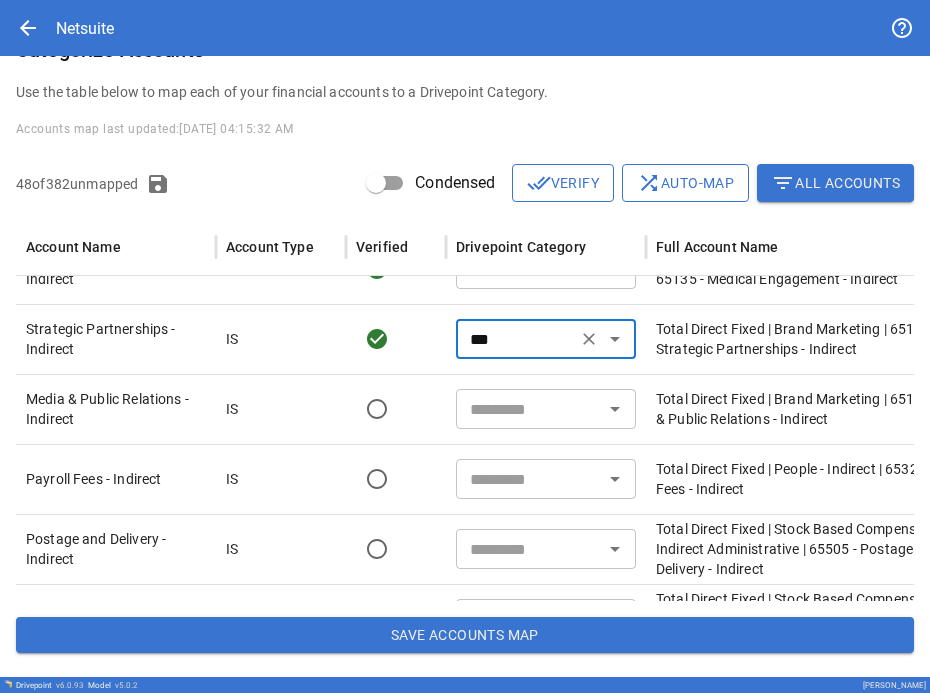 type on "***" 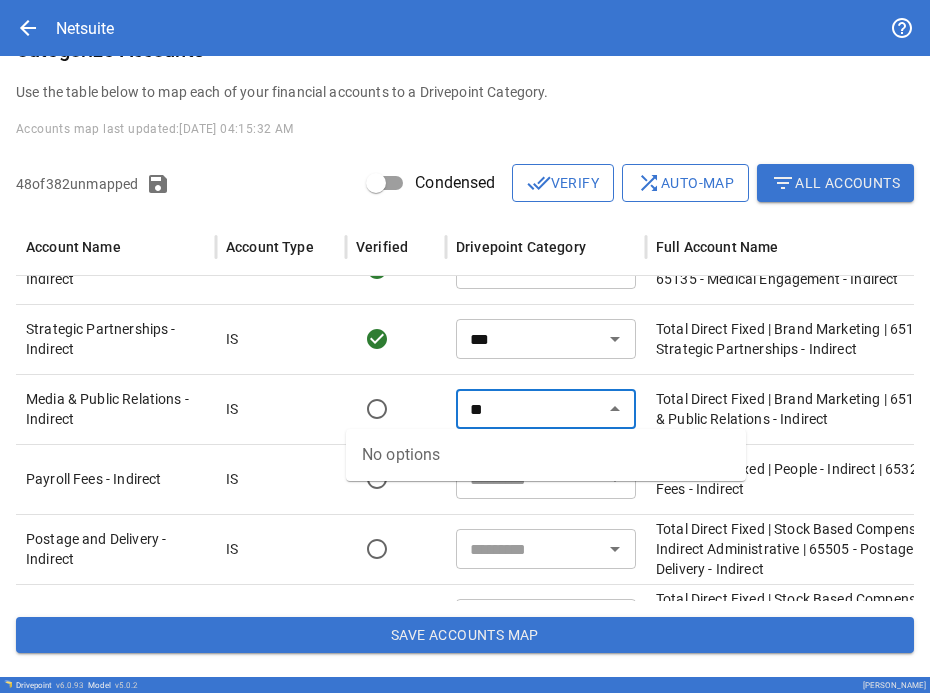 type on "*" 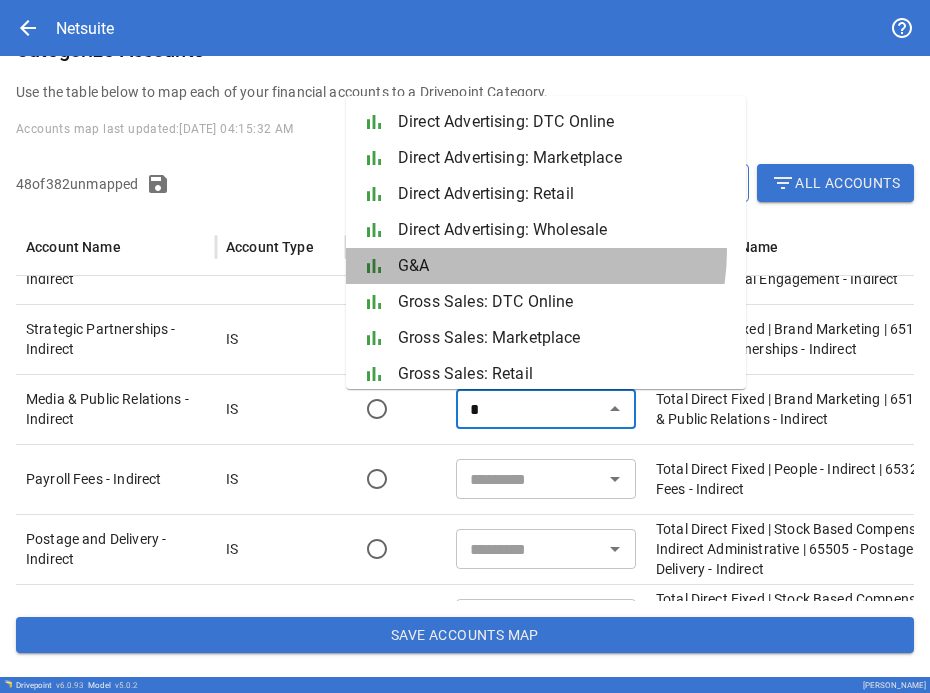 click on "bar_chart G&A" at bounding box center [546, 266] 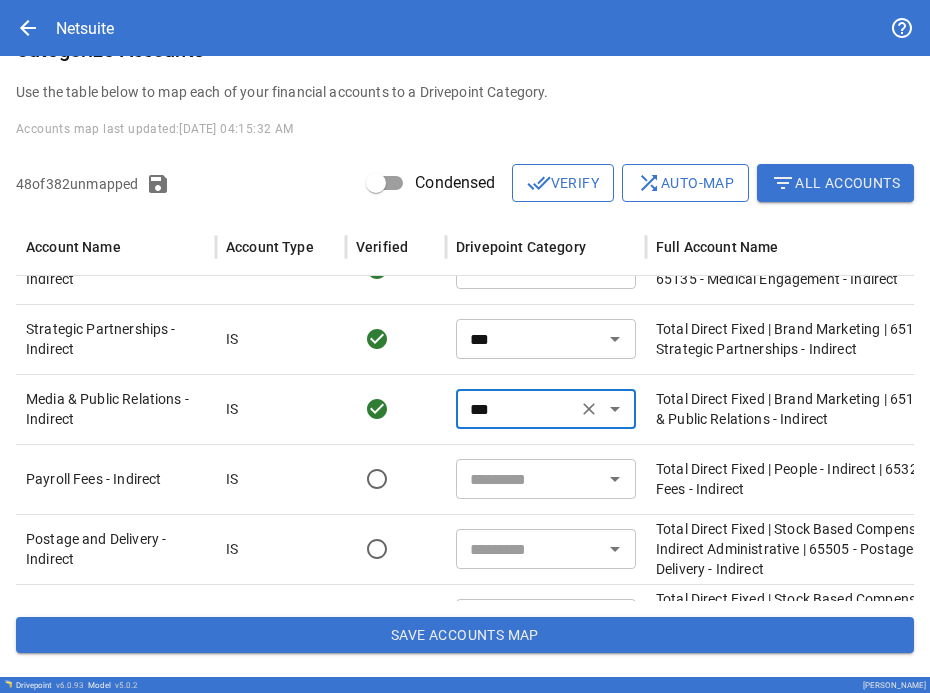 type on "***" 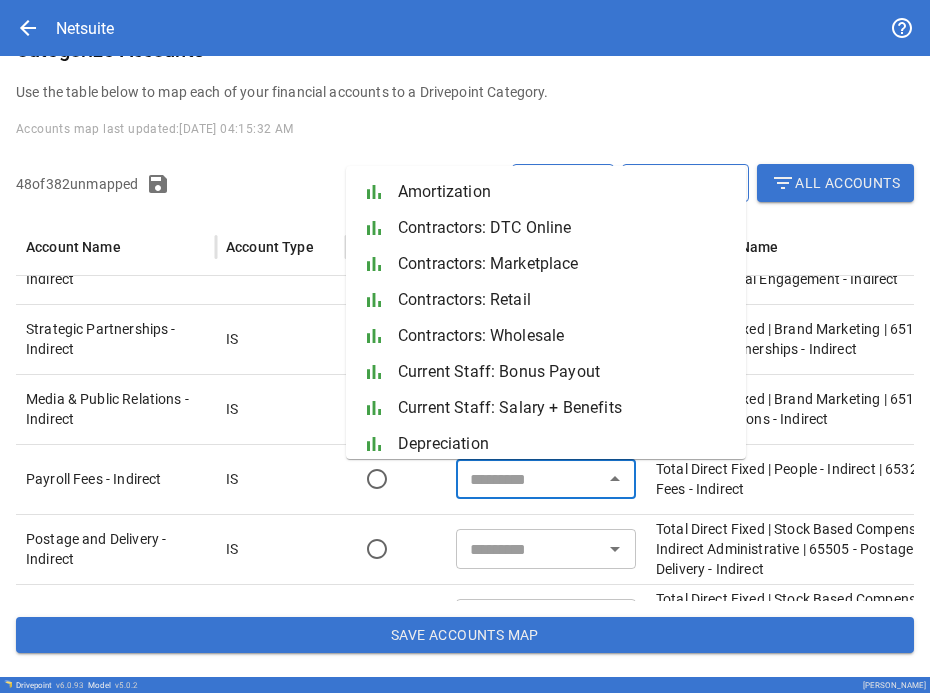 click at bounding box center [529, 479] 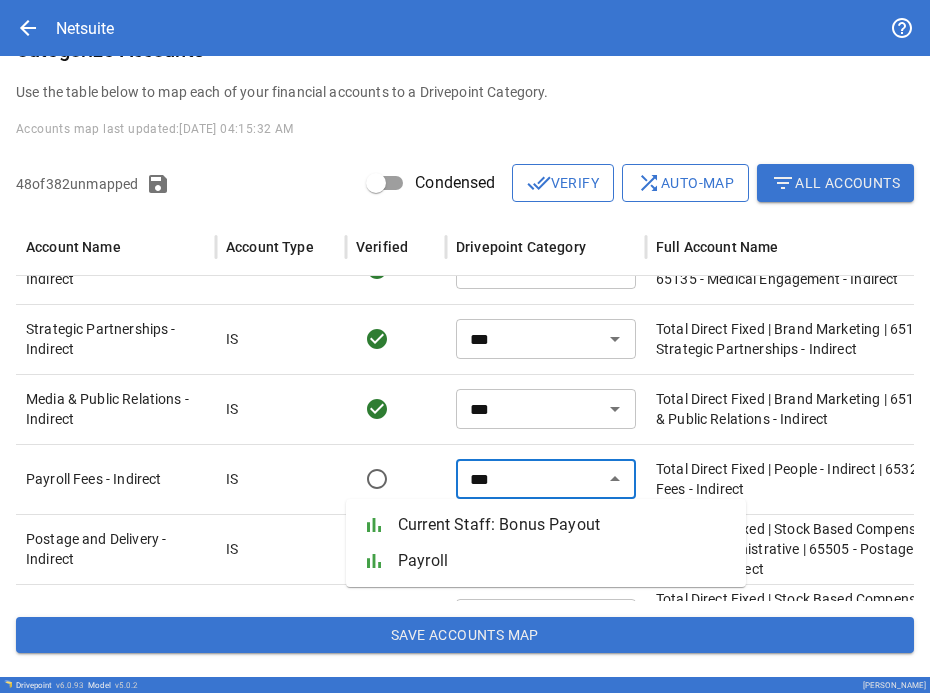 click on "bar_chart Payroll" at bounding box center [546, 561] 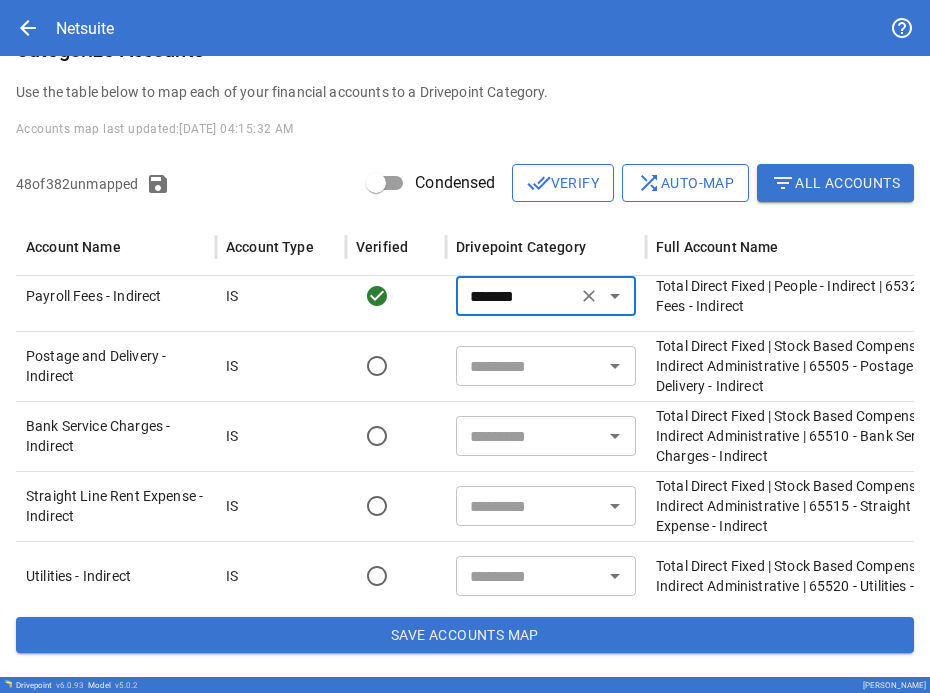 type on "*******" 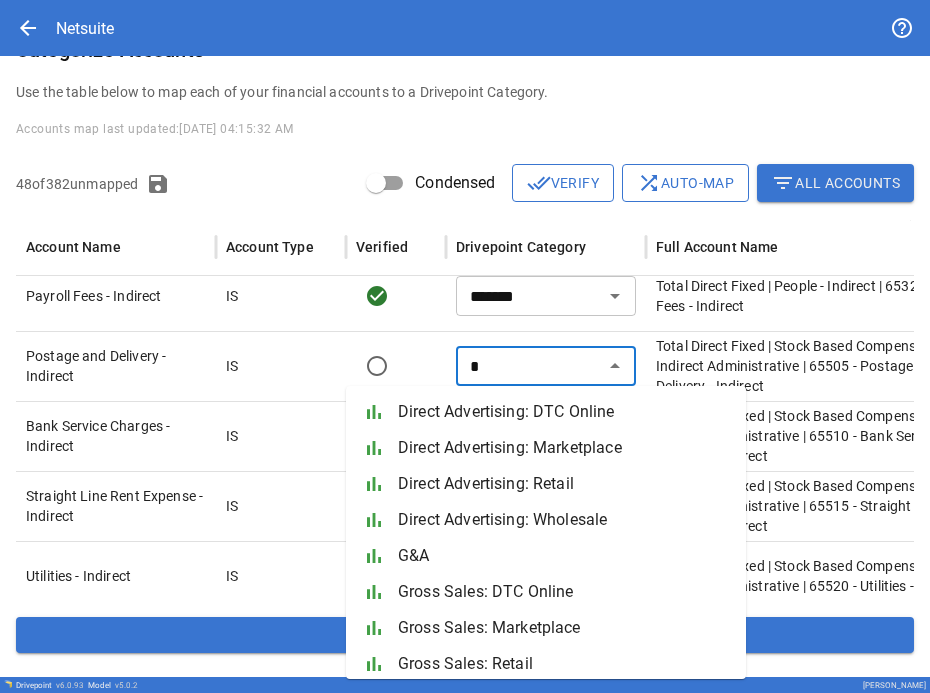 click on "G&A" at bounding box center [564, 556] 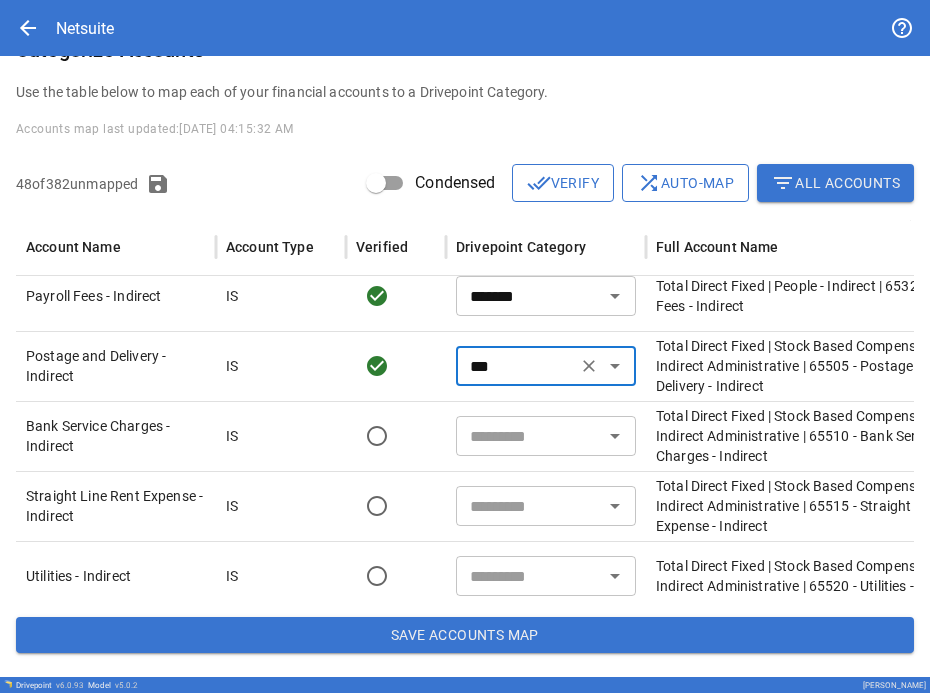 type on "***" 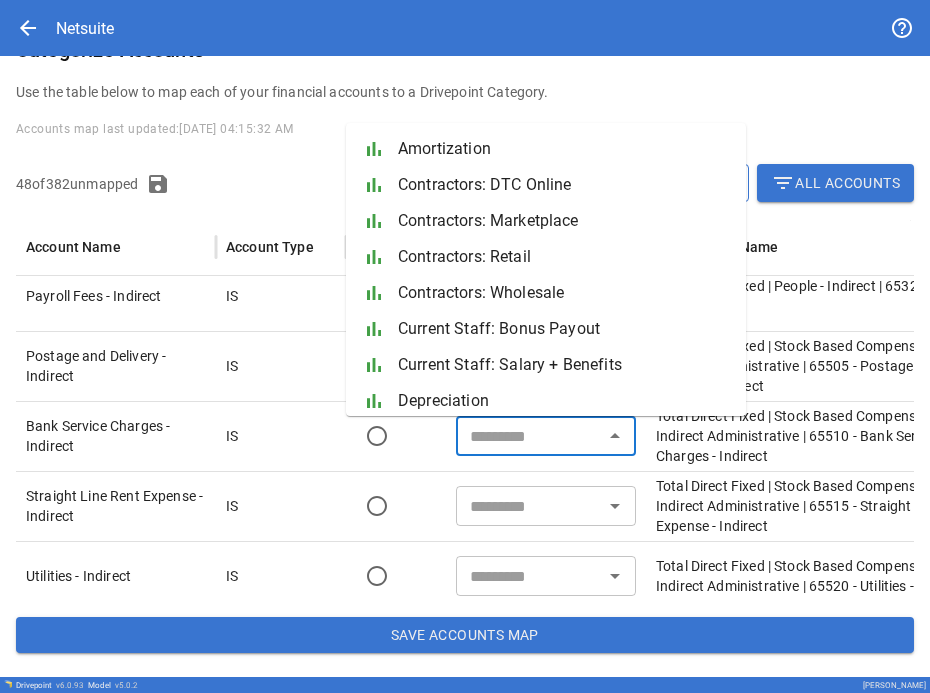 click at bounding box center (529, 436) 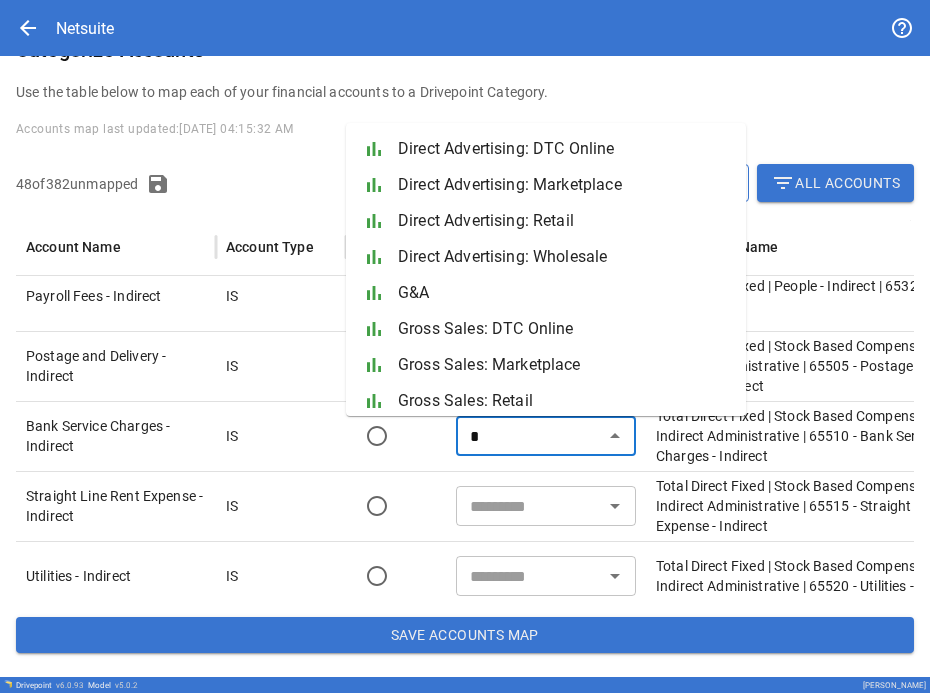 drag, startPoint x: 529, startPoint y: 313, endPoint x: 530, endPoint y: 301, distance: 12.0415945 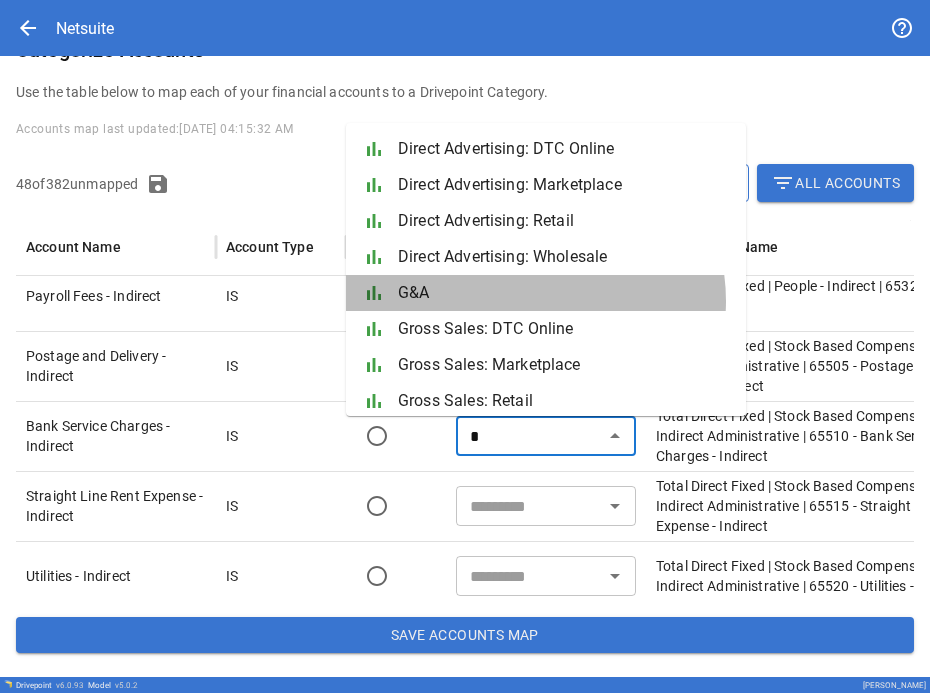 click on "G&A" at bounding box center [564, 293] 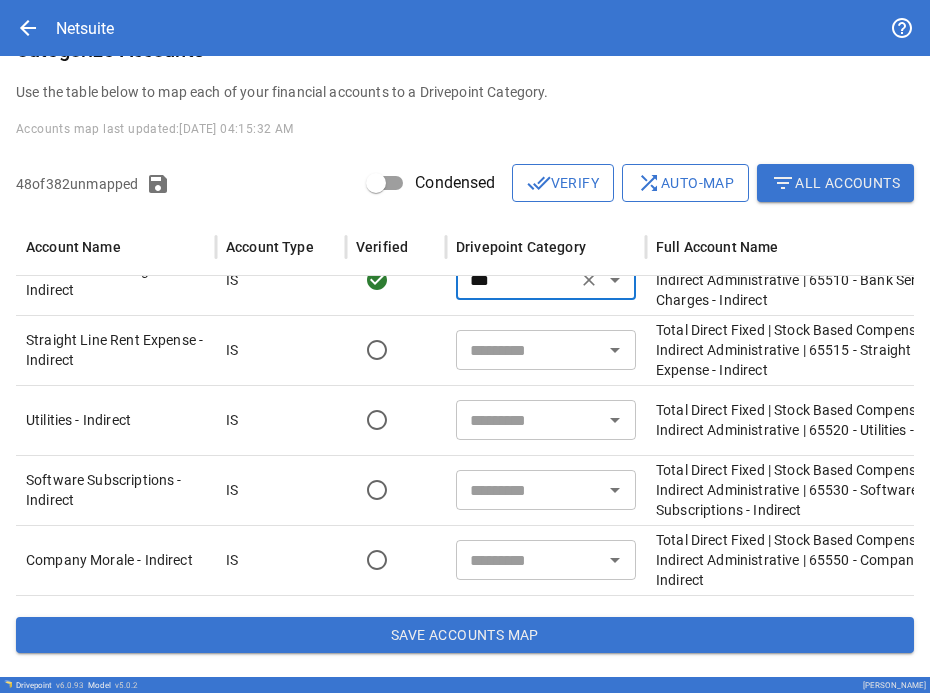 type on "***" 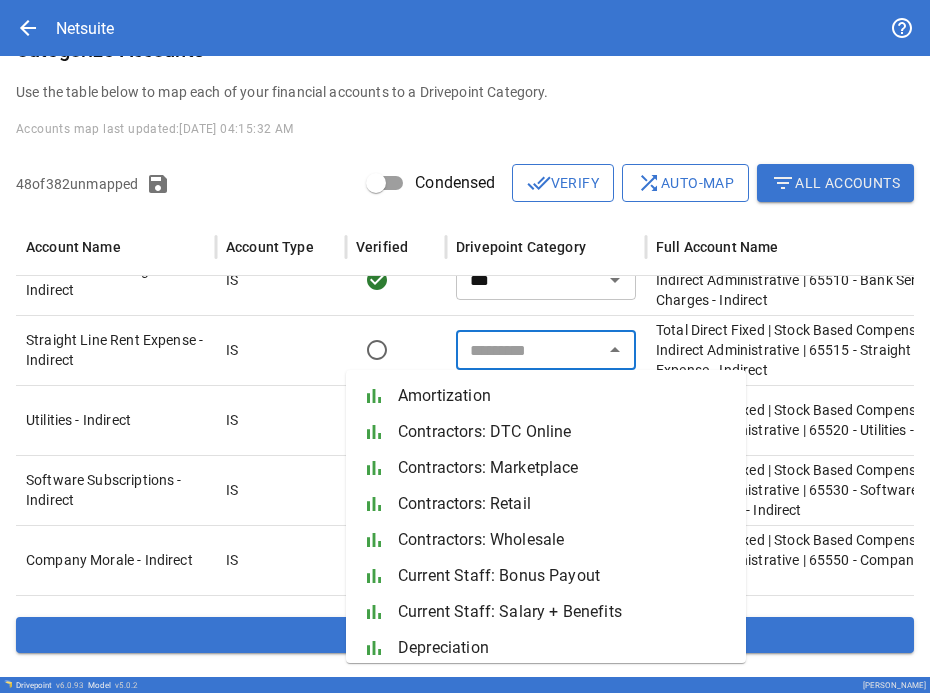 click at bounding box center [529, 350] 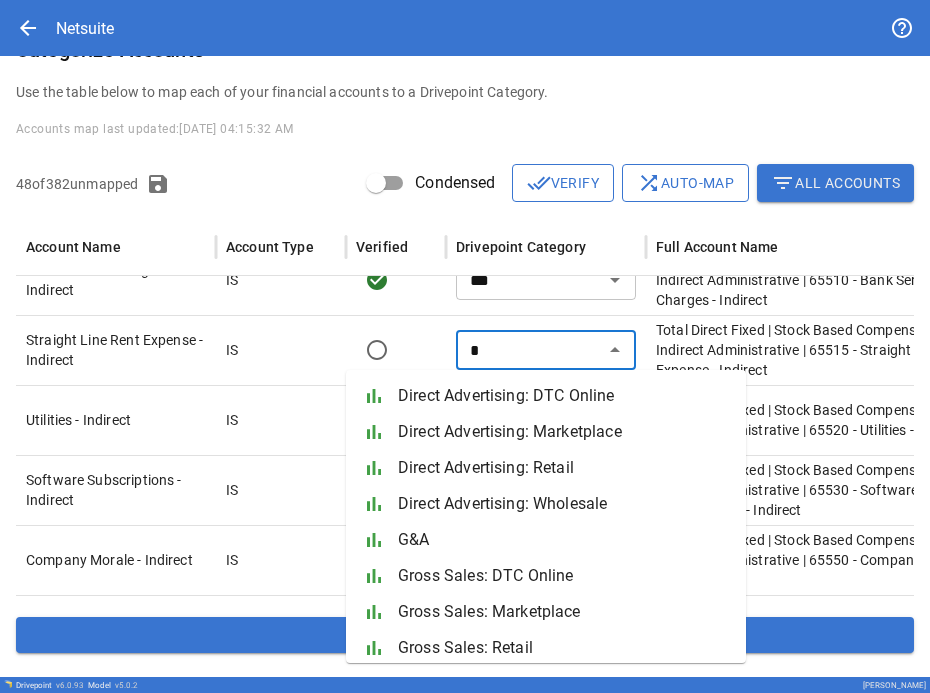 click on "G&A" at bounding box center [564, 540] 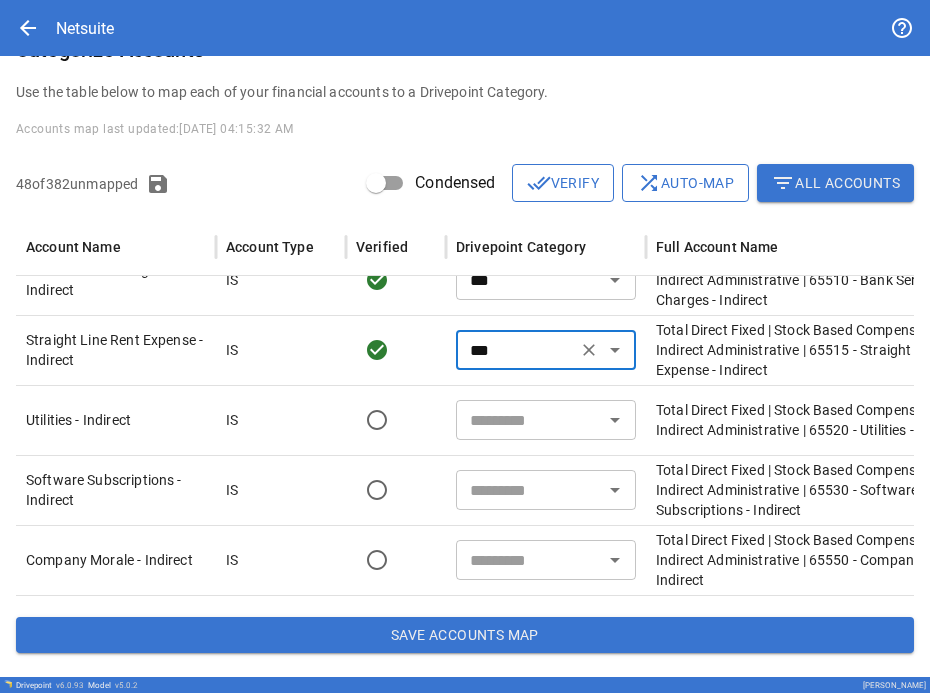 type on "***" 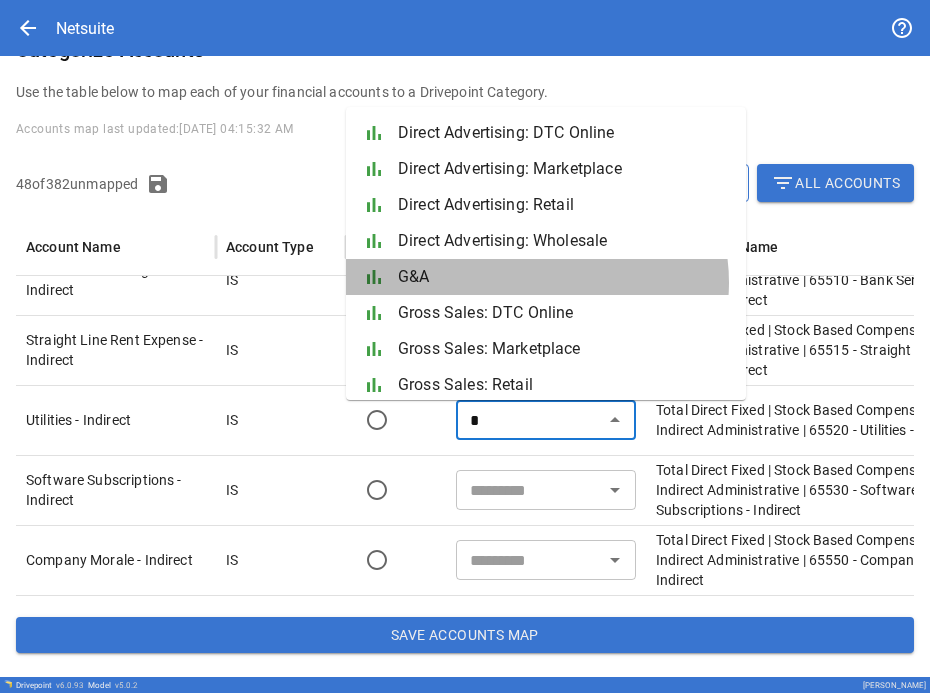 click on "G&A" at bounding box center (564, 277) 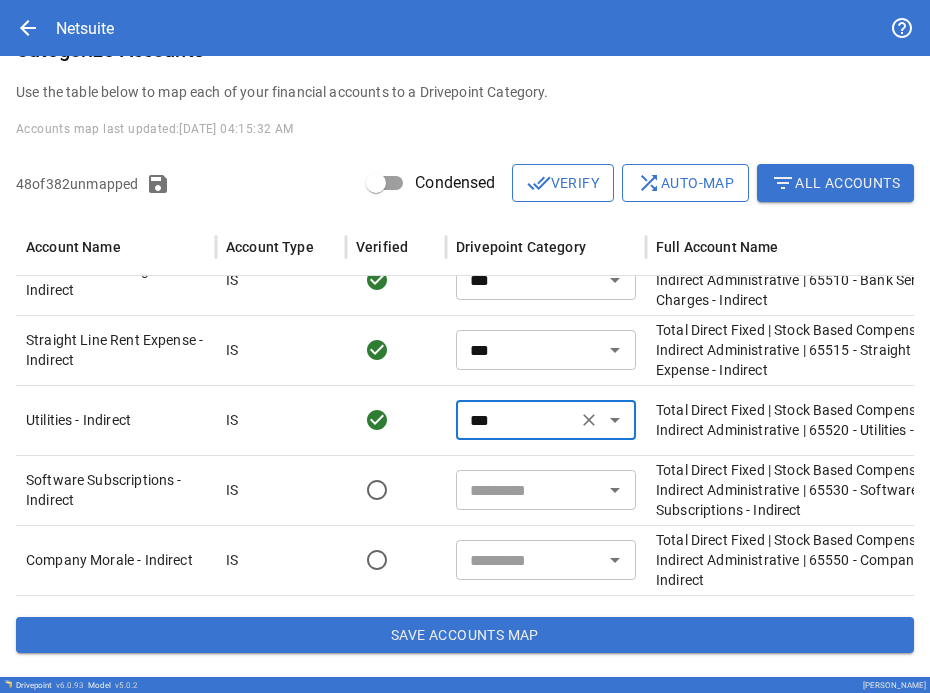 type on "***" 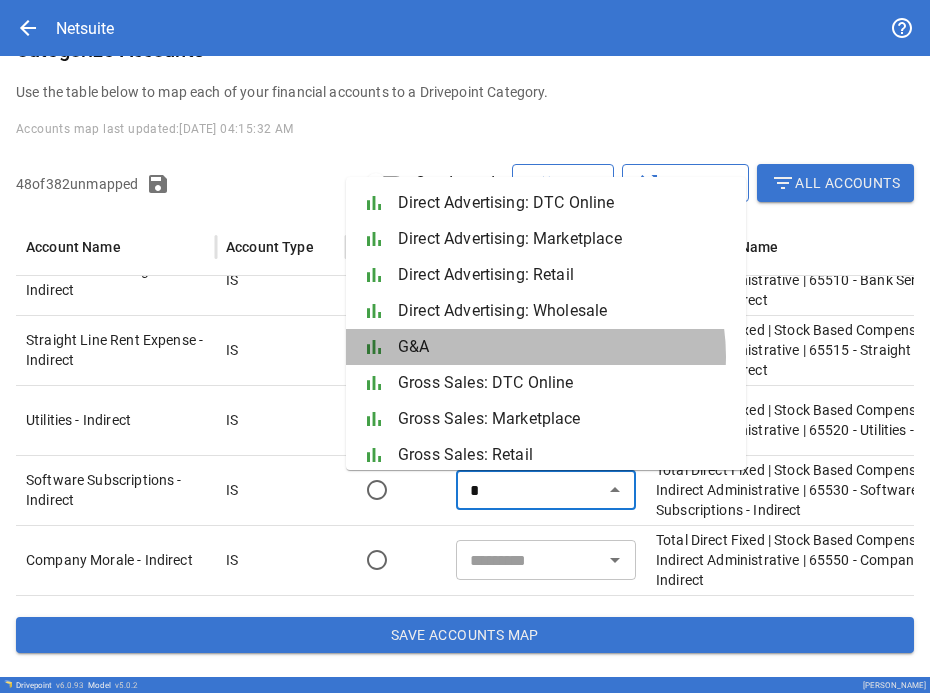 click on "G&A" at bounding box center (564, 347) 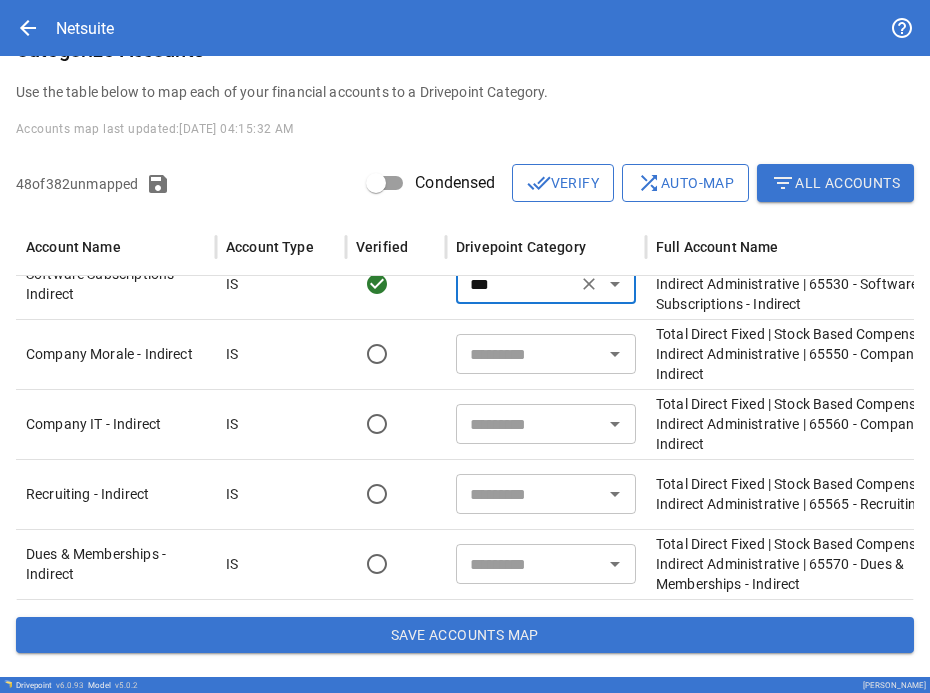 type on "***" 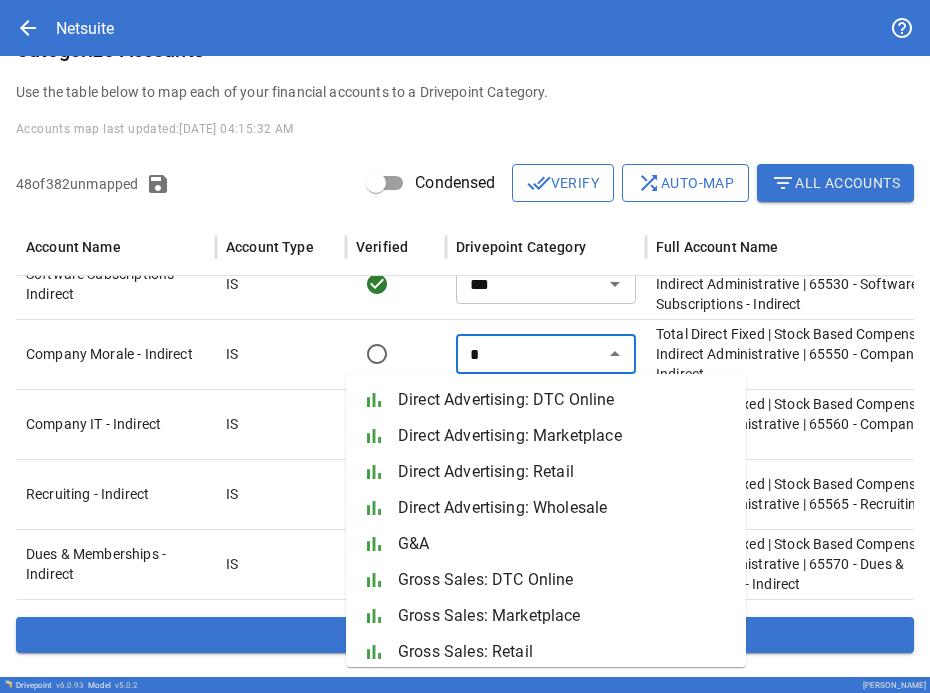 click on "G&A" at bounding box center (564, 544) 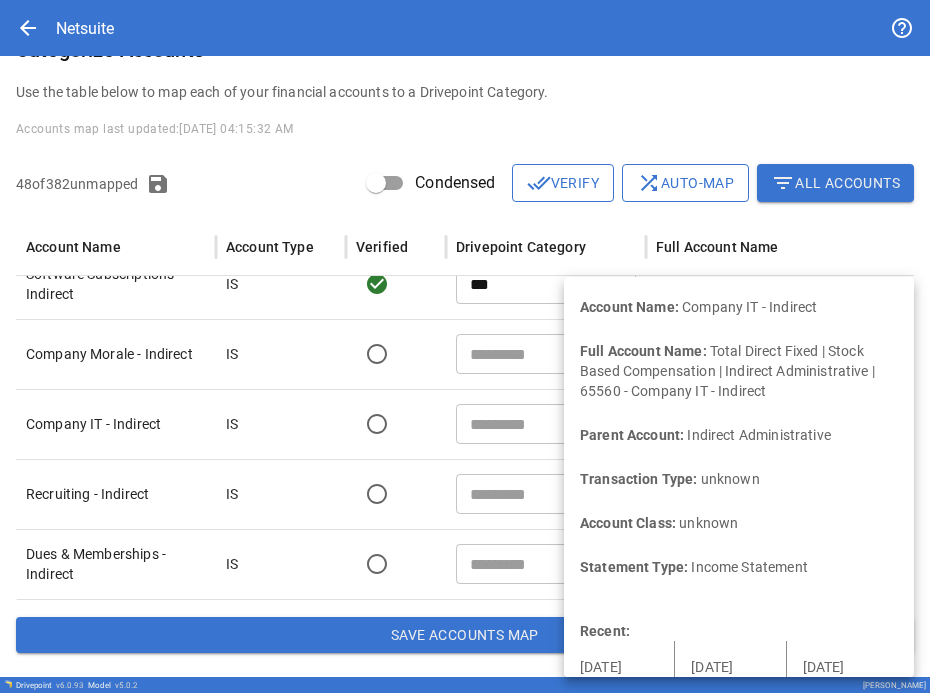 type on "***" 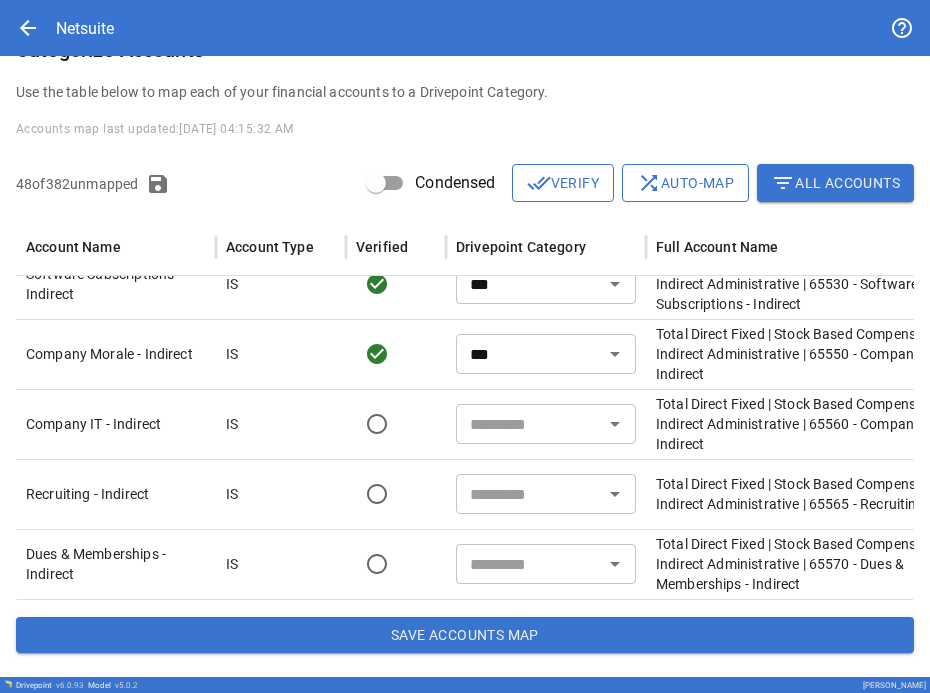 click at bounding box center [529, 424] 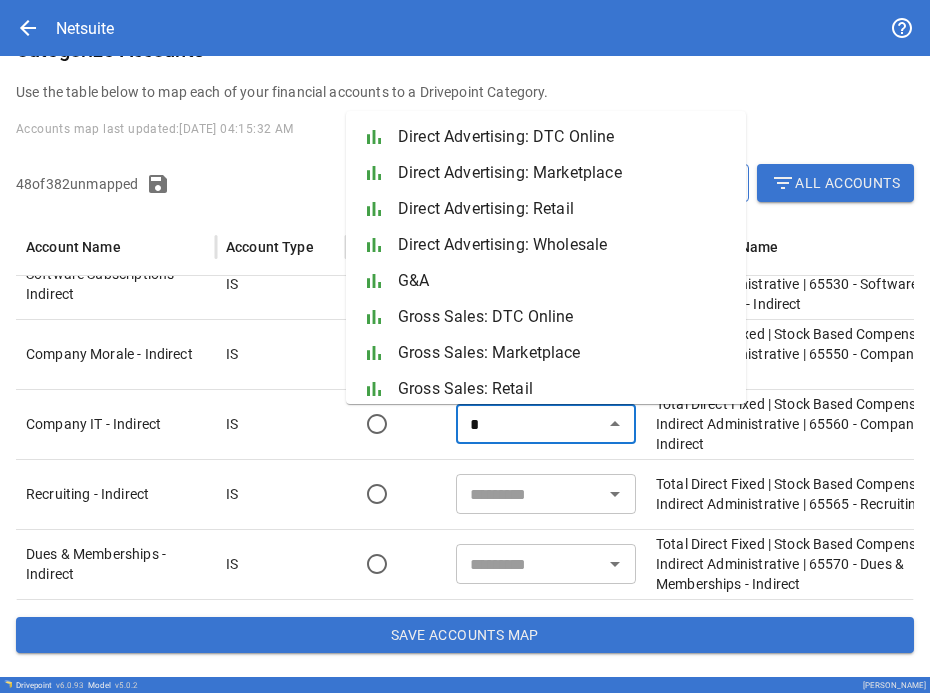 click on "G&A" at bounding box center (564, 281) 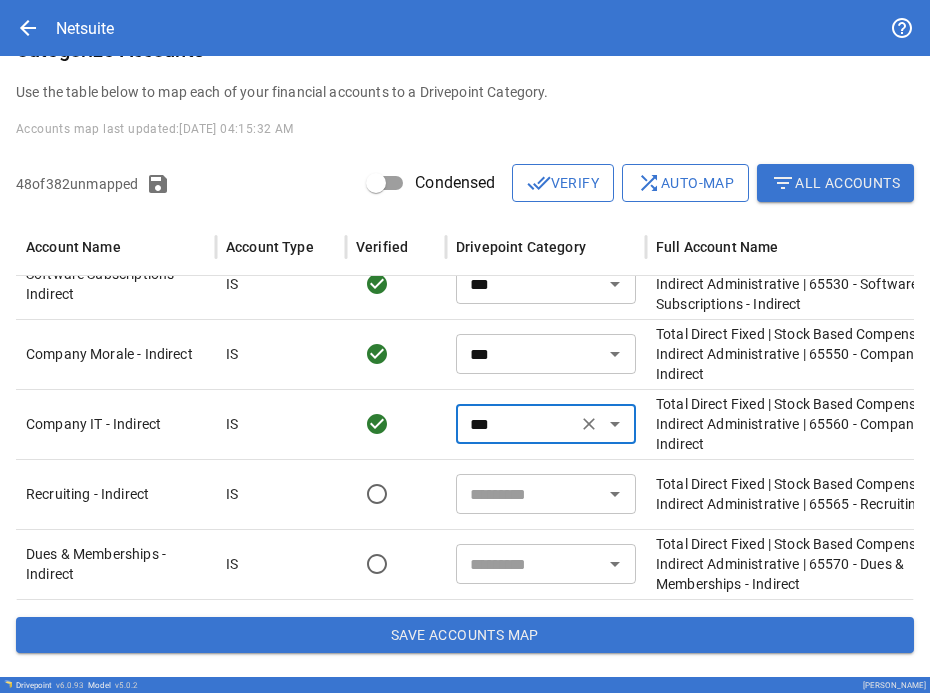 type on "***" 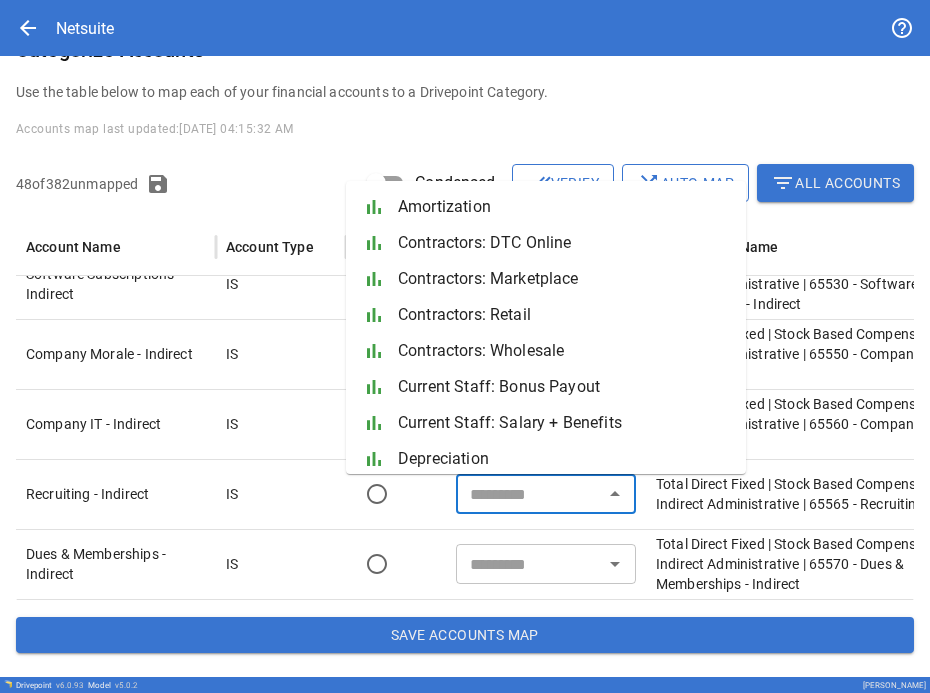 click at bounding box center (529, 494) 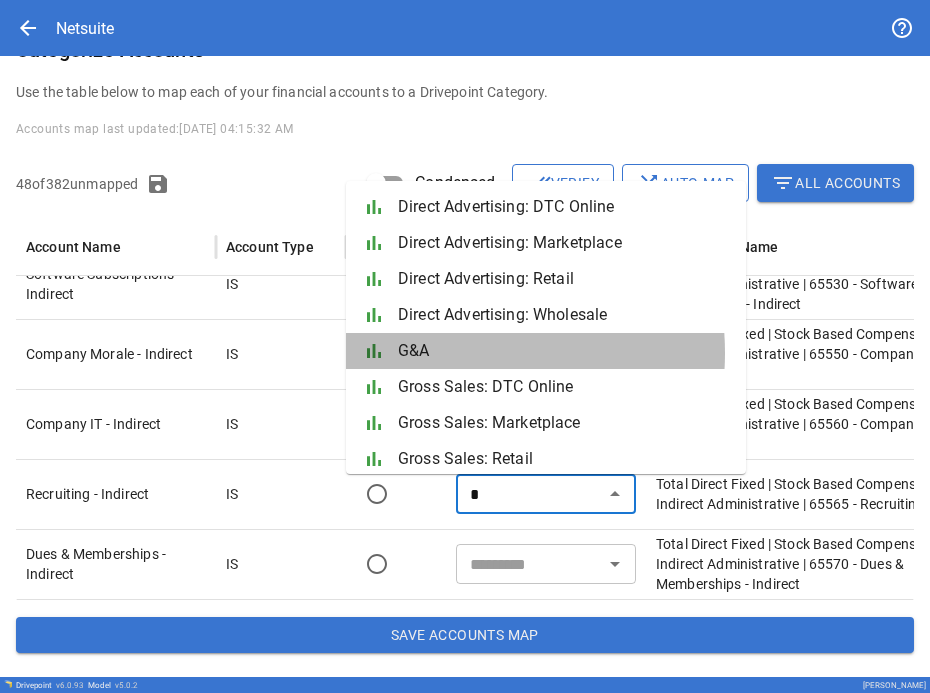 click on "G&A" at bounding box center (564, 351) 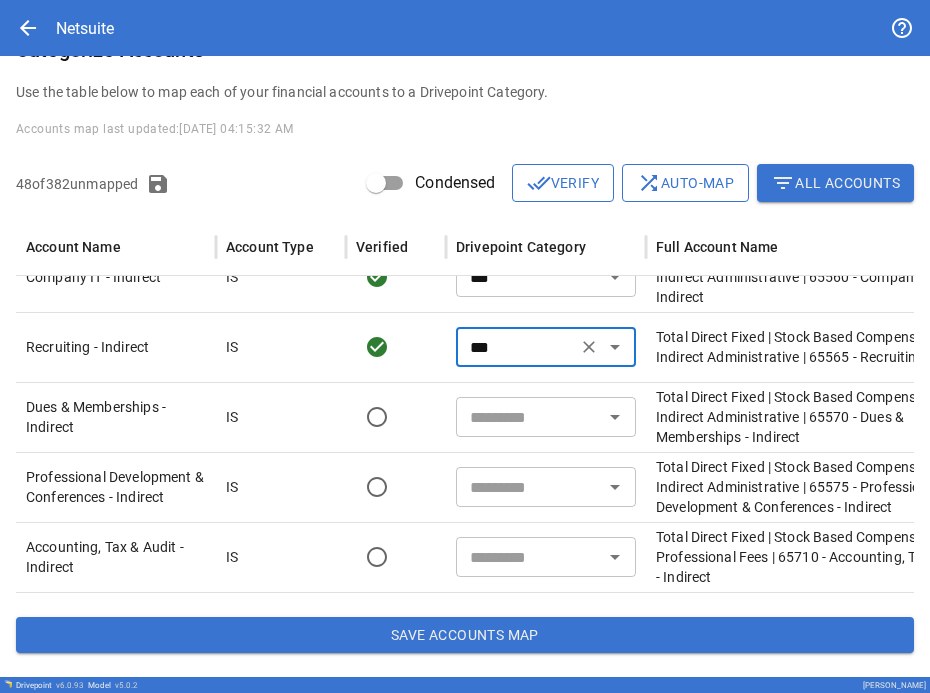 type on "***" 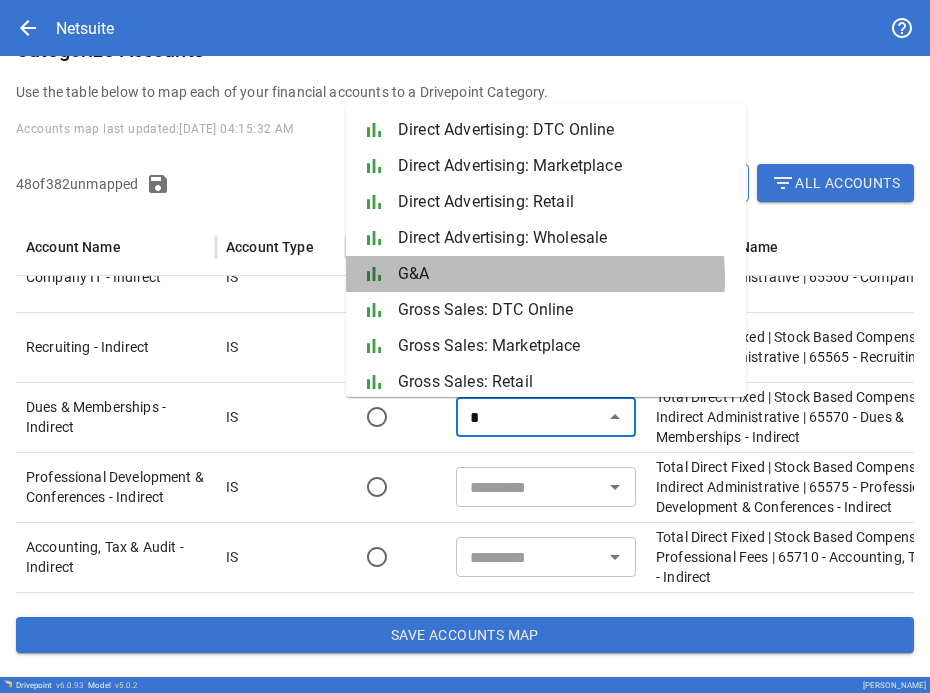click on "G&A" at bounding box center (564, 274) 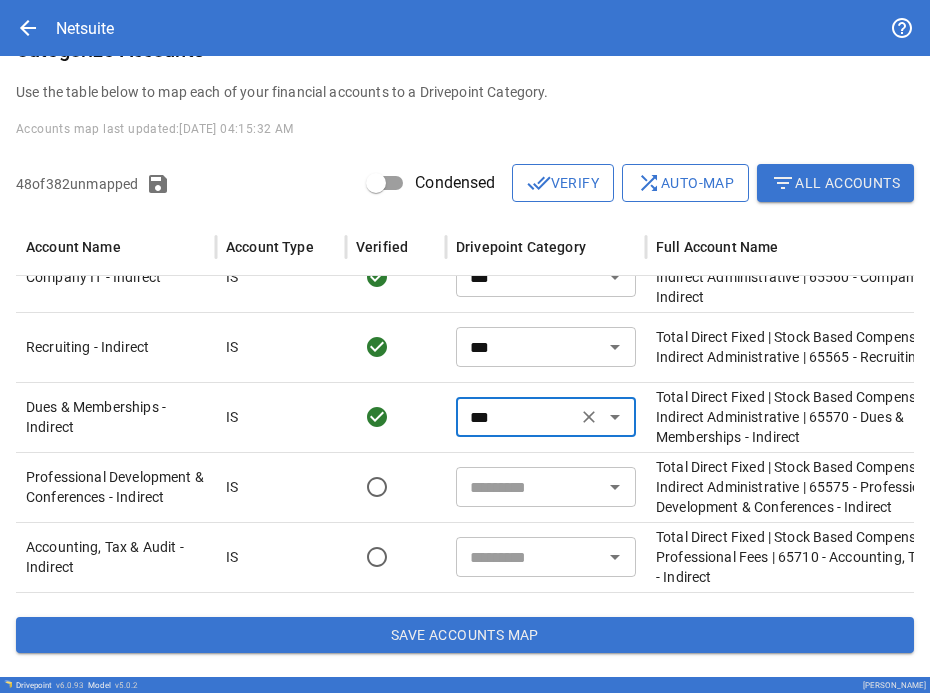 type on "***" 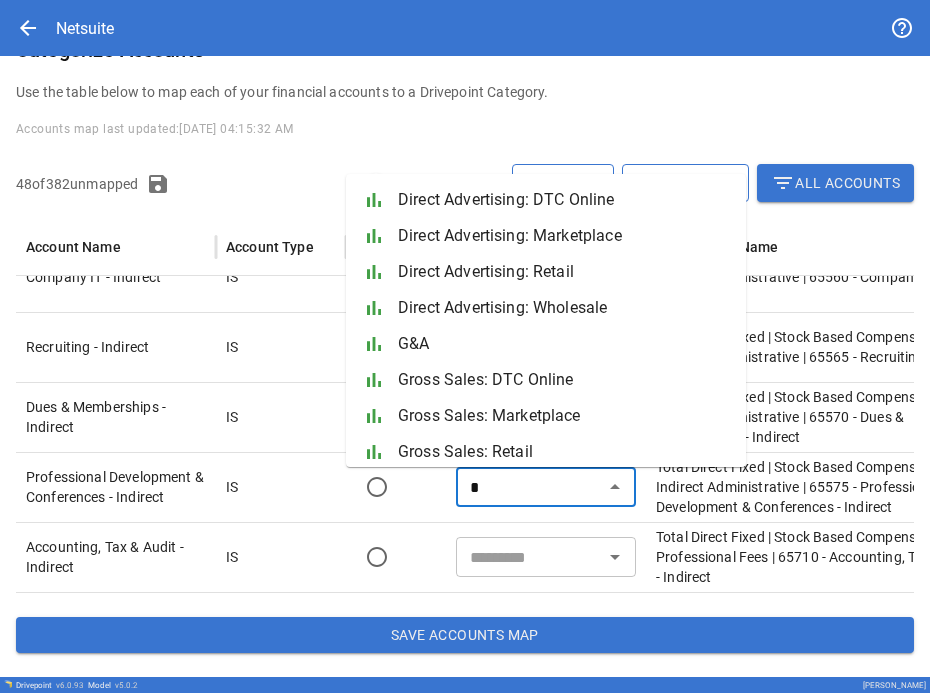 click on "G&A" at bounding box center (564, 344) 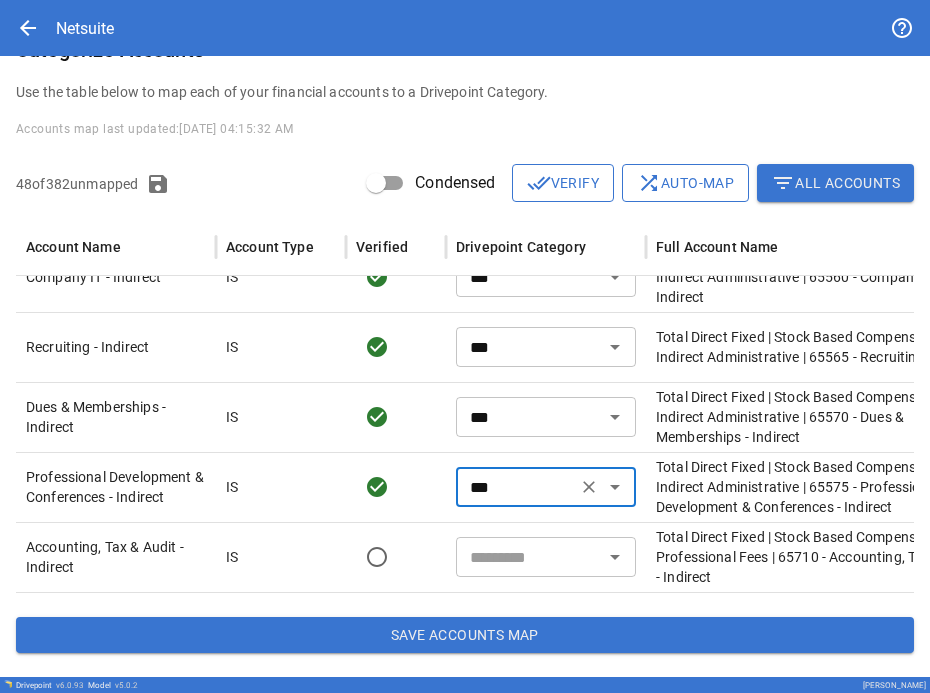 scroll, scrollTop: 1187, scrollLeft: 0, axis: vertical 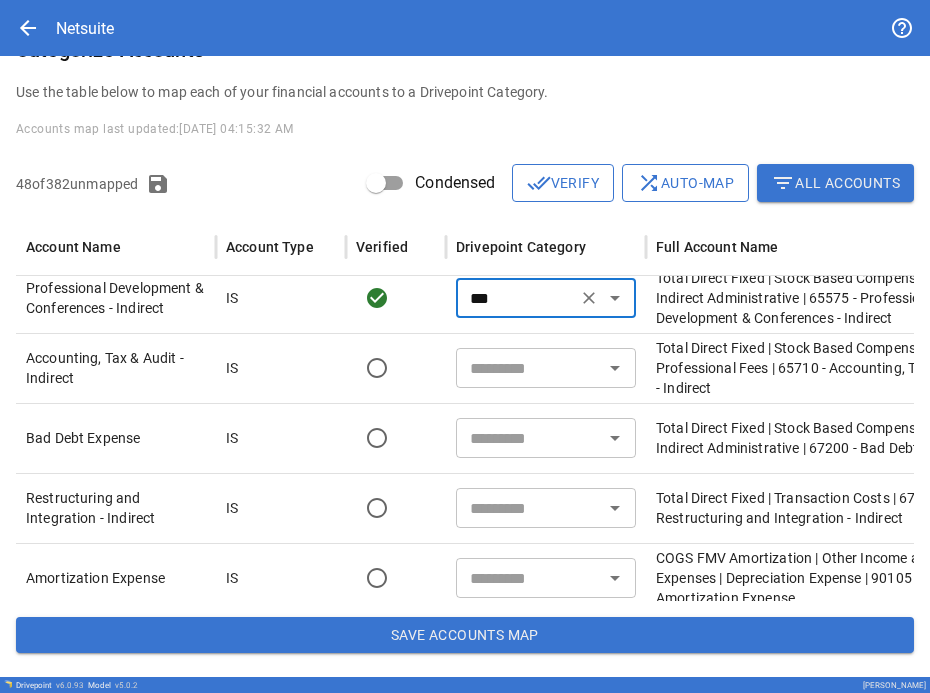 type on "***" 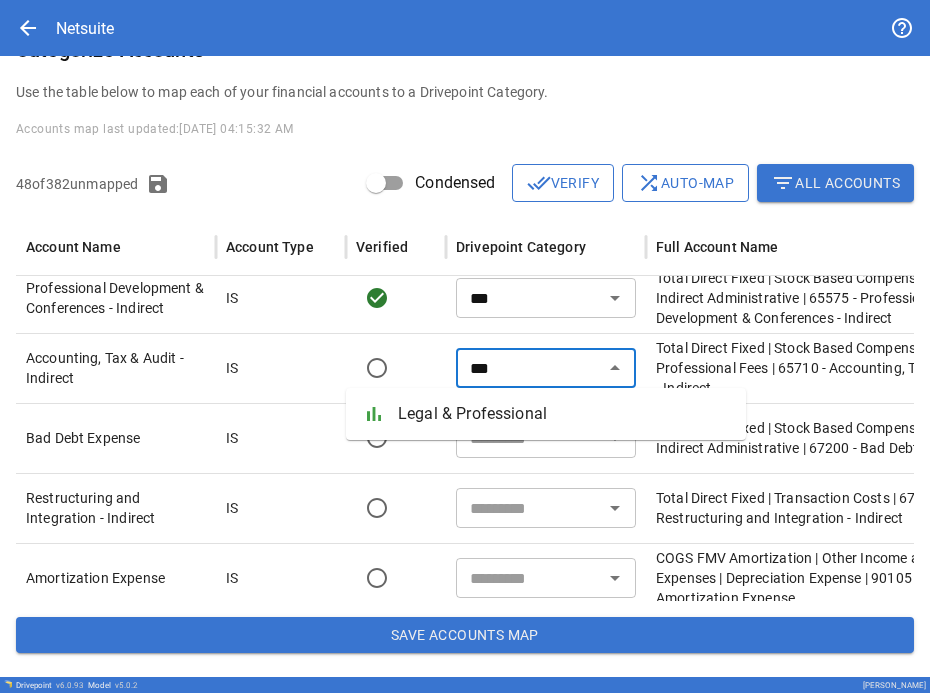 click on "Legal & Professional" at bounding box center [564, 414] 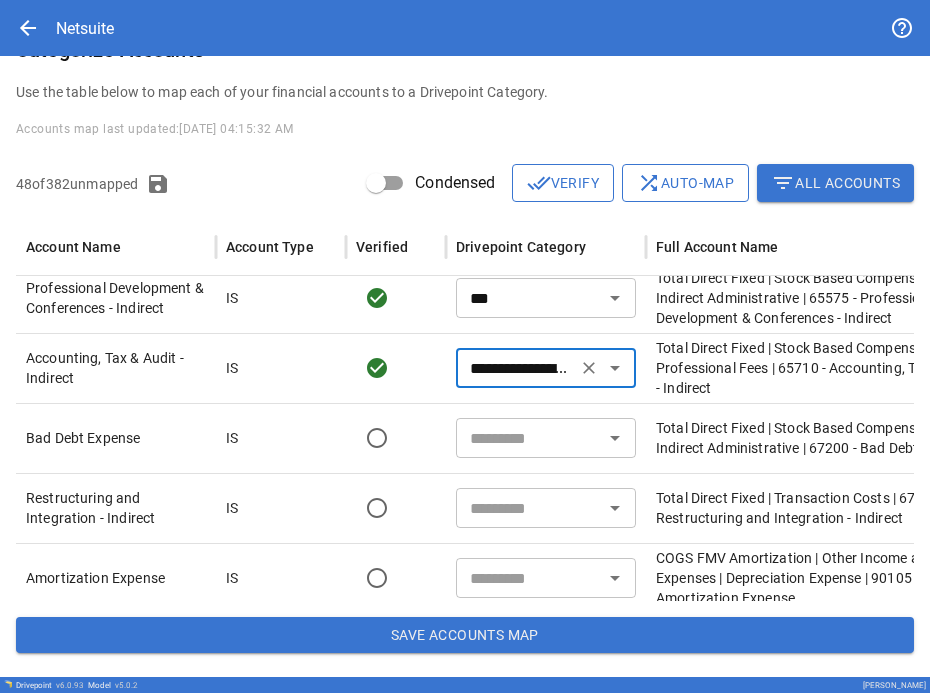type on "**********" 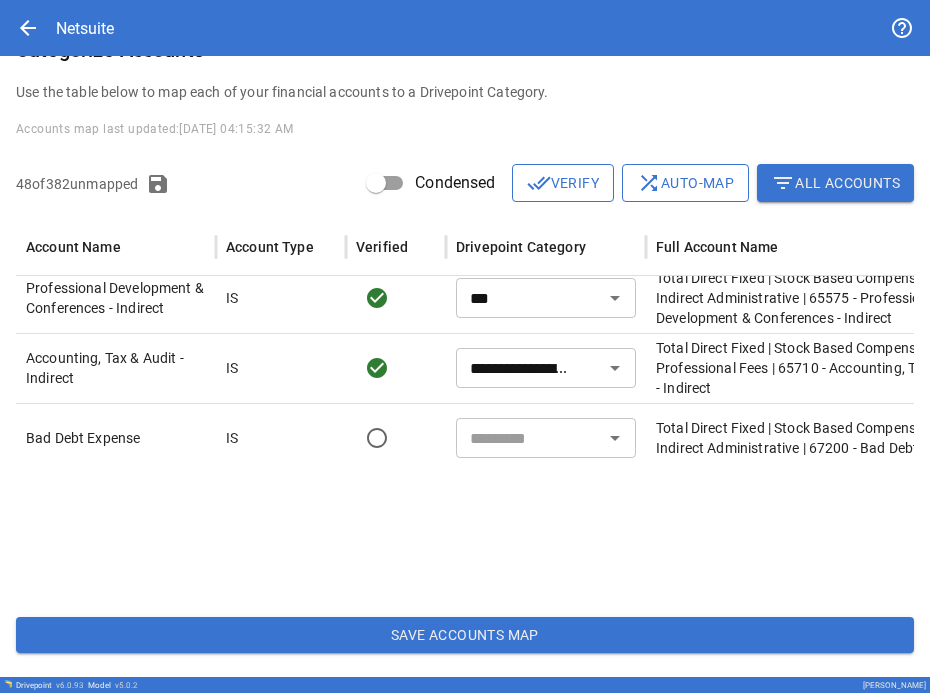 scroll, scrollTop: 1115, scrollLeft: 0, axis: vertical 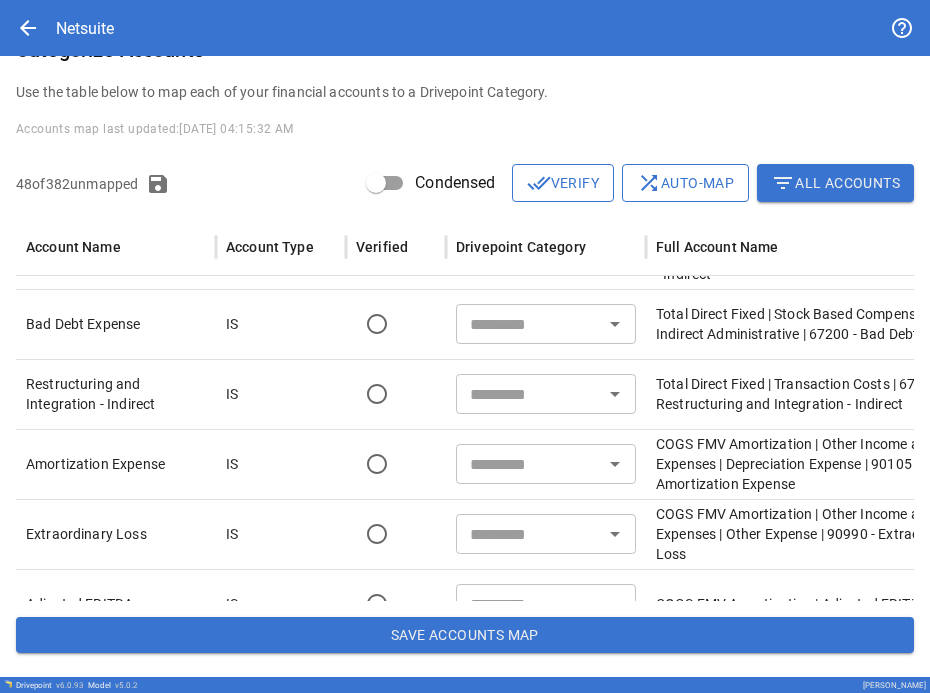 click at bounding box center [529, 324] 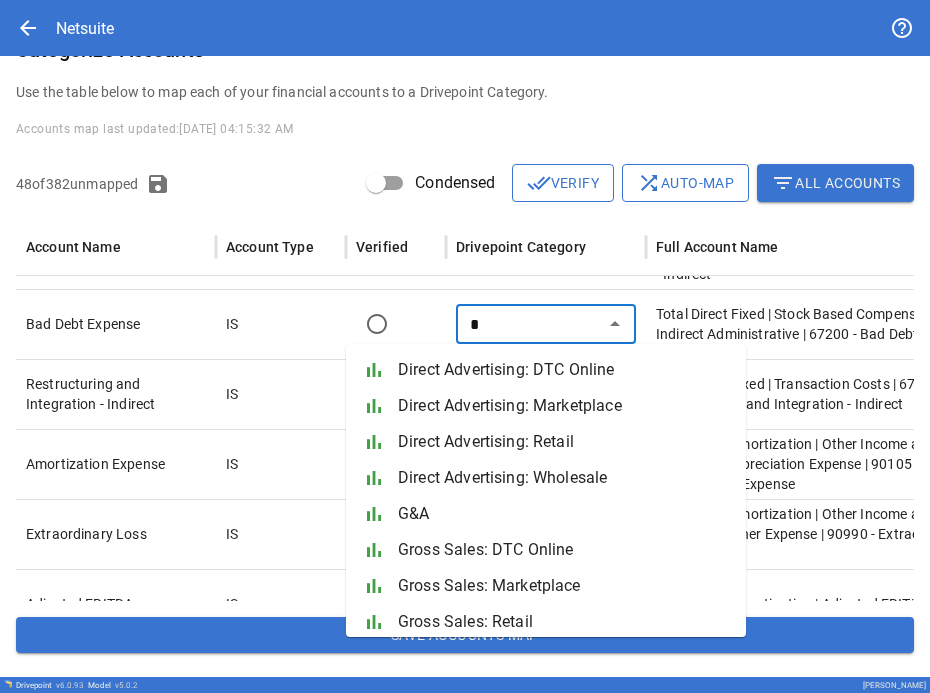 click on "G&A" at bounding box center (564, 514) 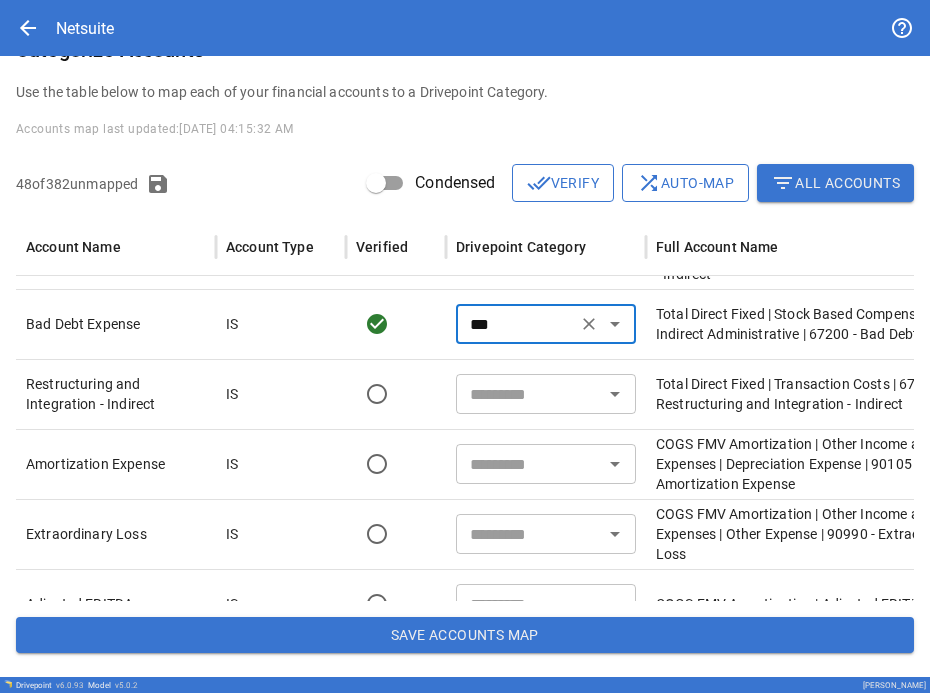 type on "***" 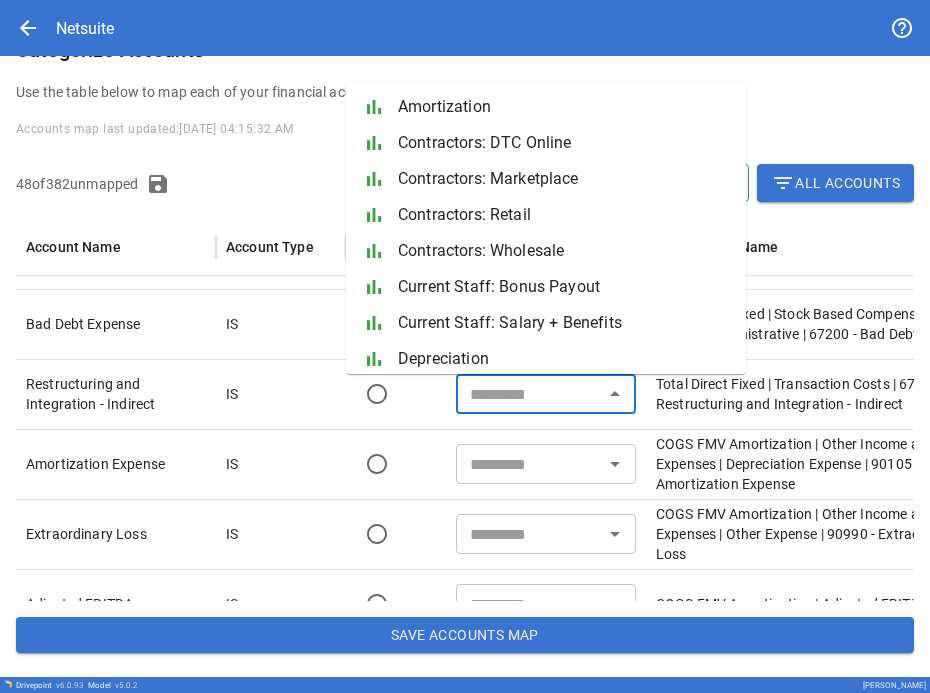 click at bounding box center [529, 394] 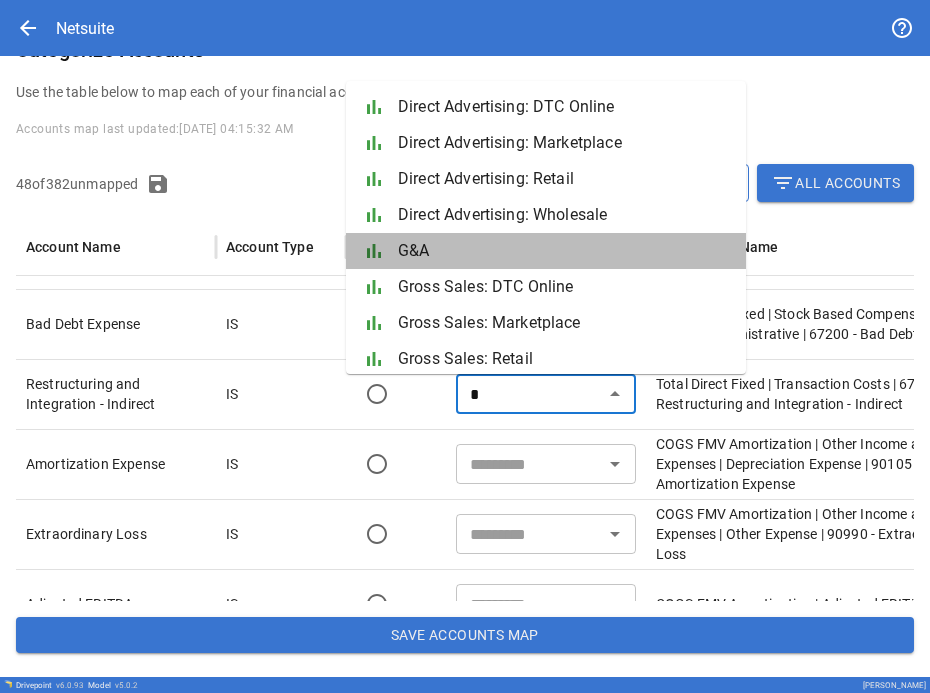 click on "G&A" at bounding box center (564, 251) 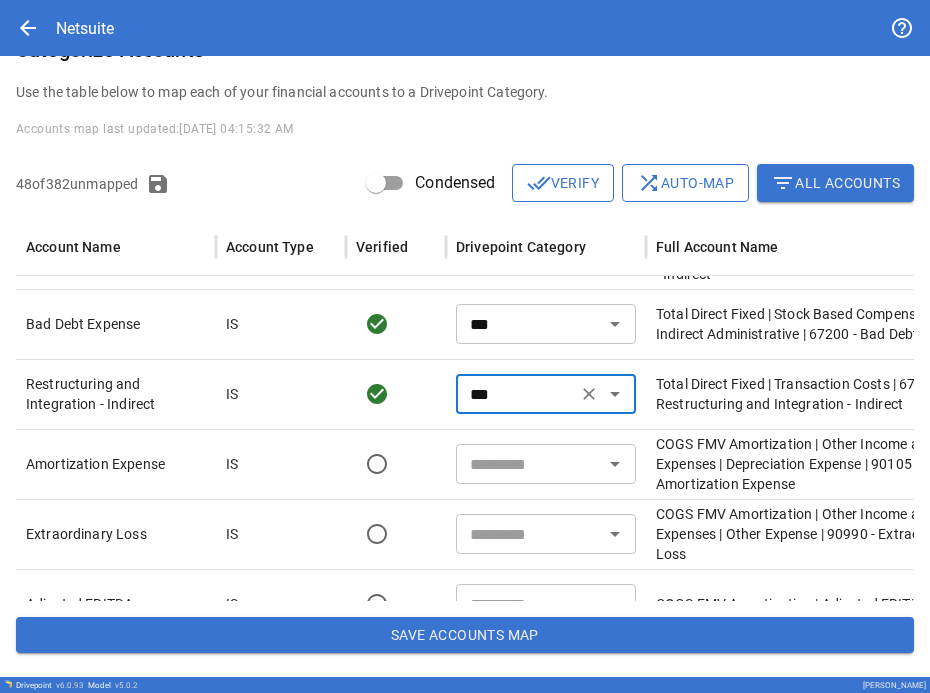 type on "***" 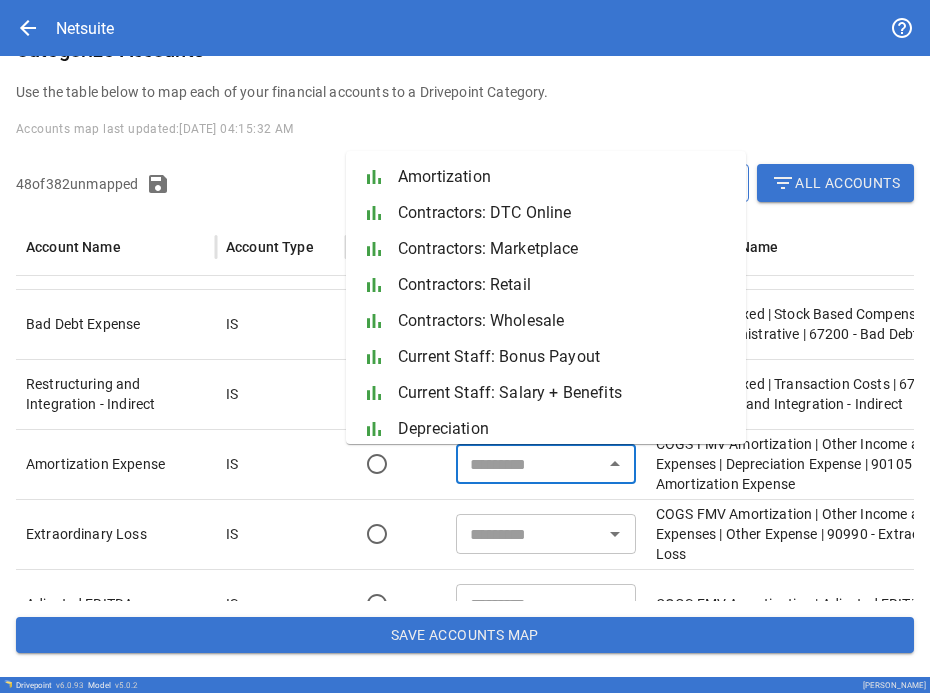 click at bounding box center (529, 464) 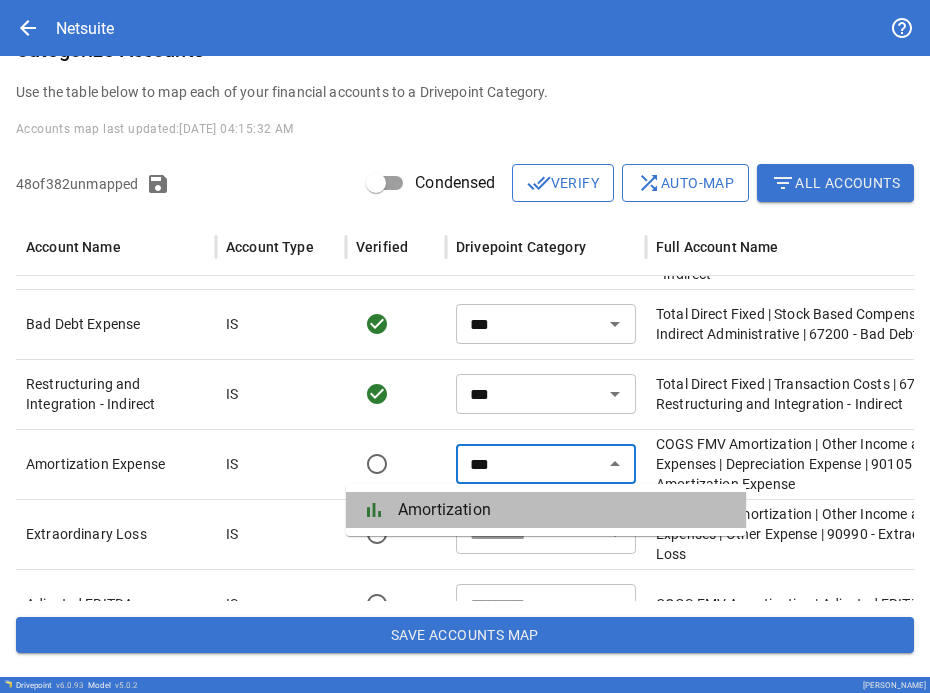 click on "Amortization" at bounding box center (564, 510) 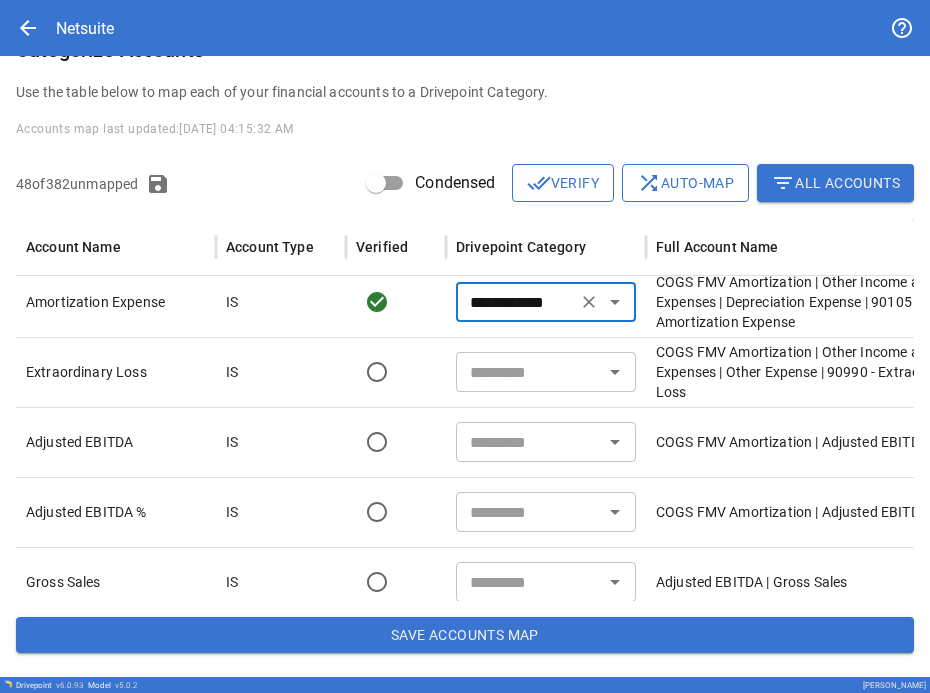 type on "**********" 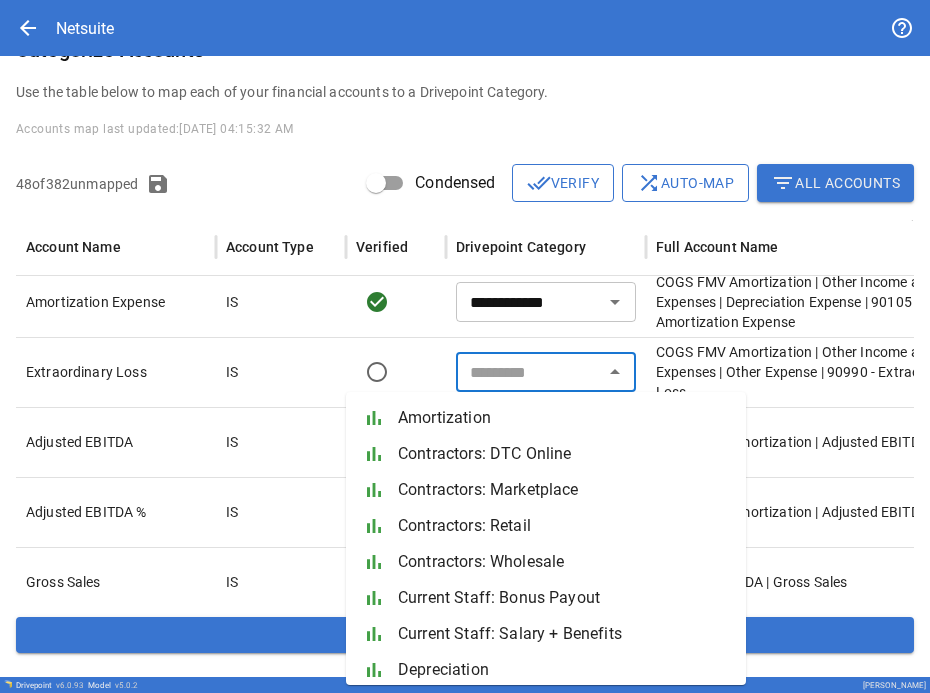 click at bounding box center [529, 372] 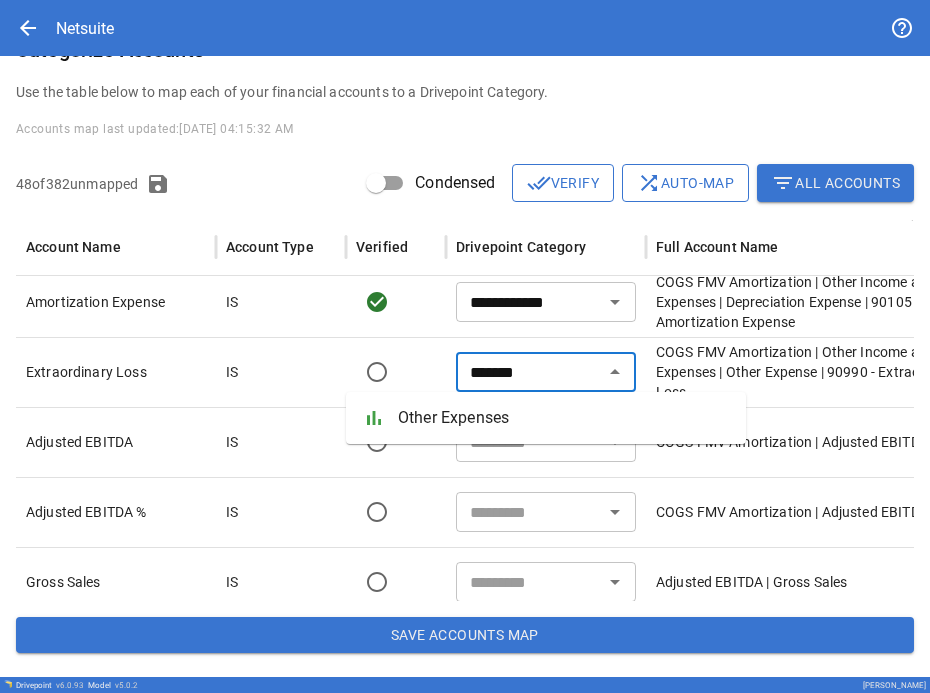 click on "Other Expenses" at bounding box center [564, 418] 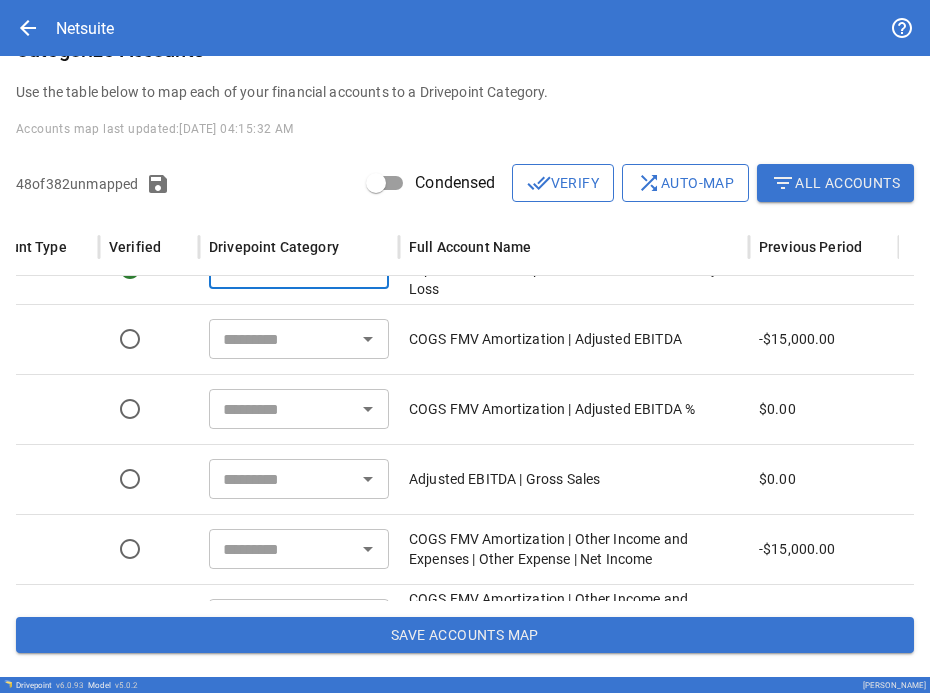type on "**********" 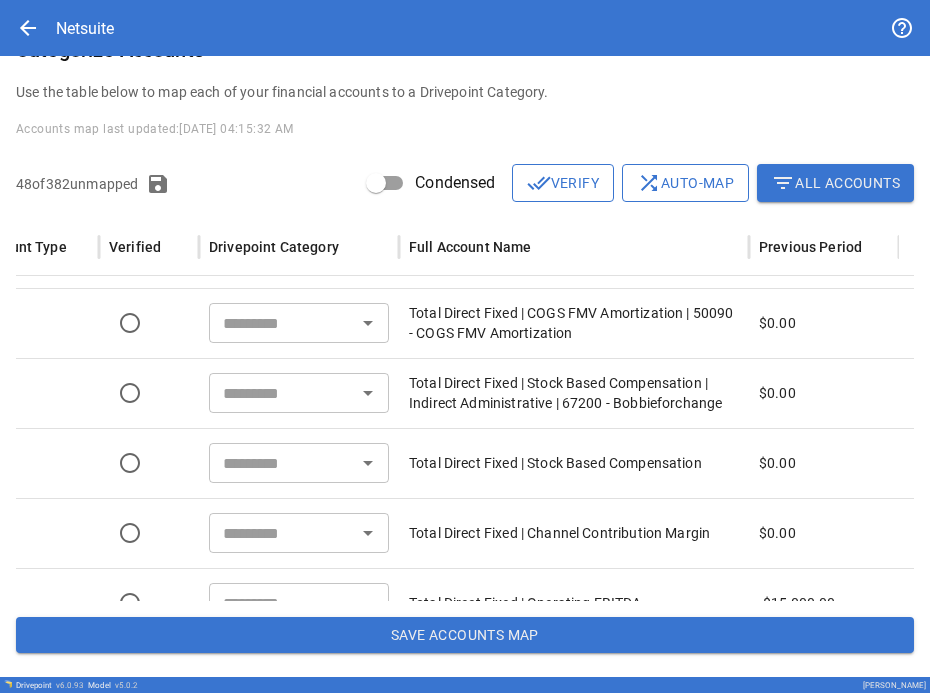 drag, startPoint x: 713, startPoint y: 327, endPoint x: 703, endPoint y: 443, distance: 116.43024 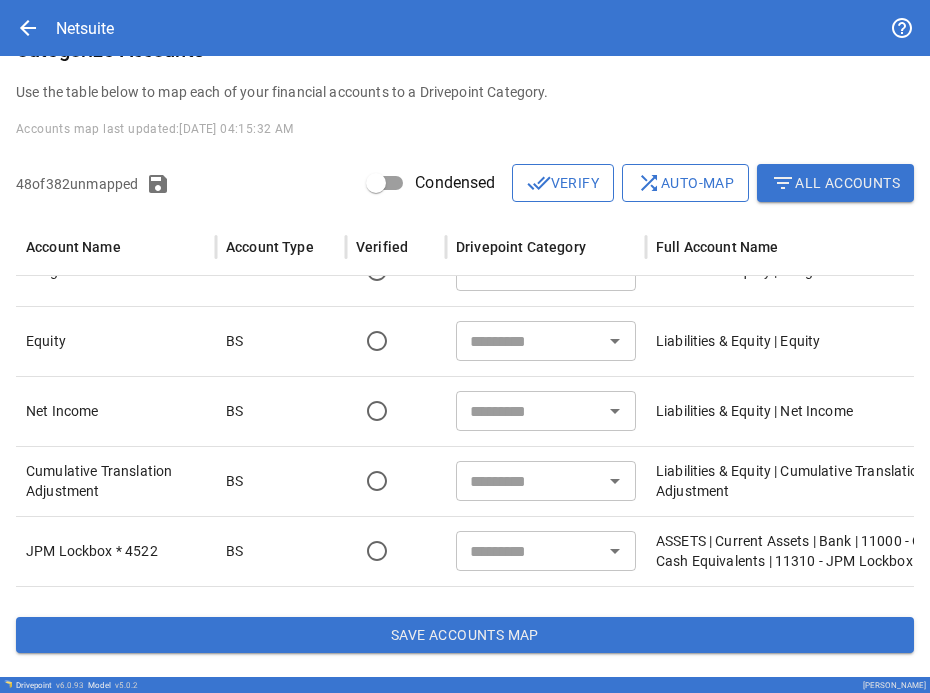 click at bounding box center (529, 551) 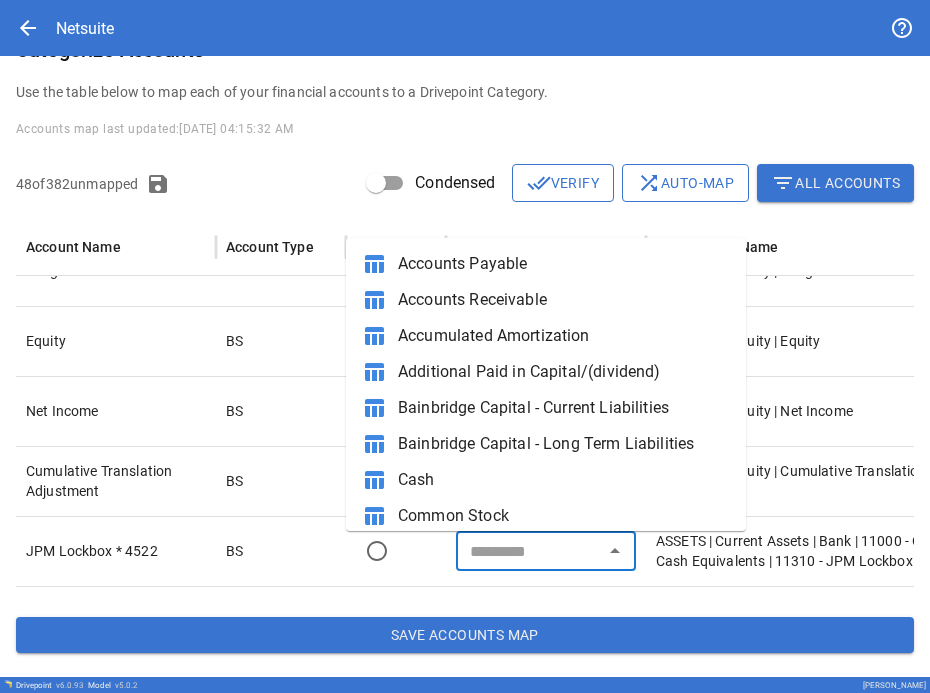 click on "Cash" at bounding box center [564, 480] 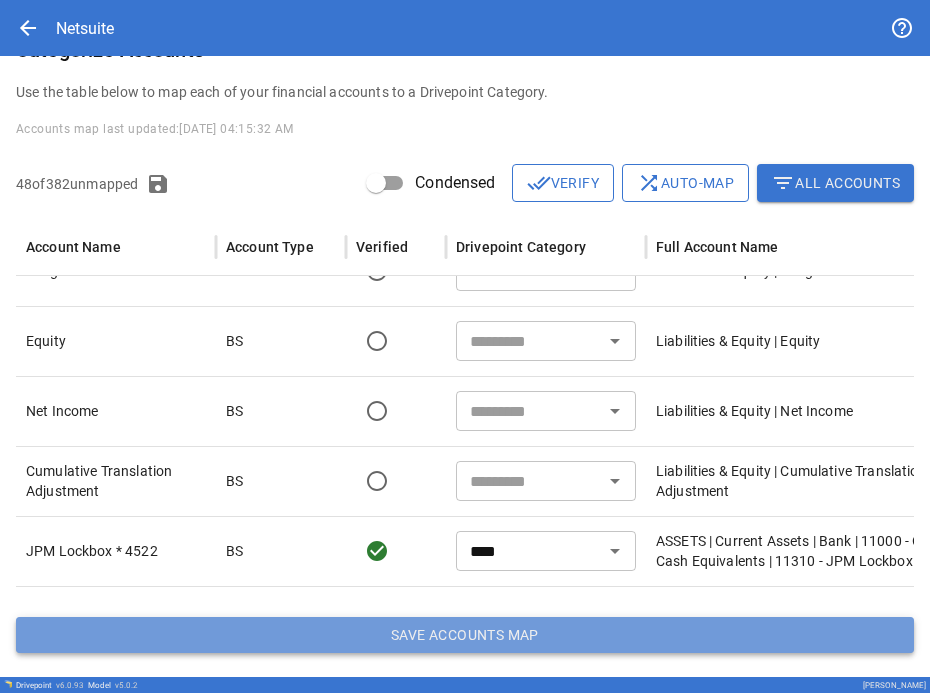 click on "Save Accounts Map" at bounding box center (465, 635) 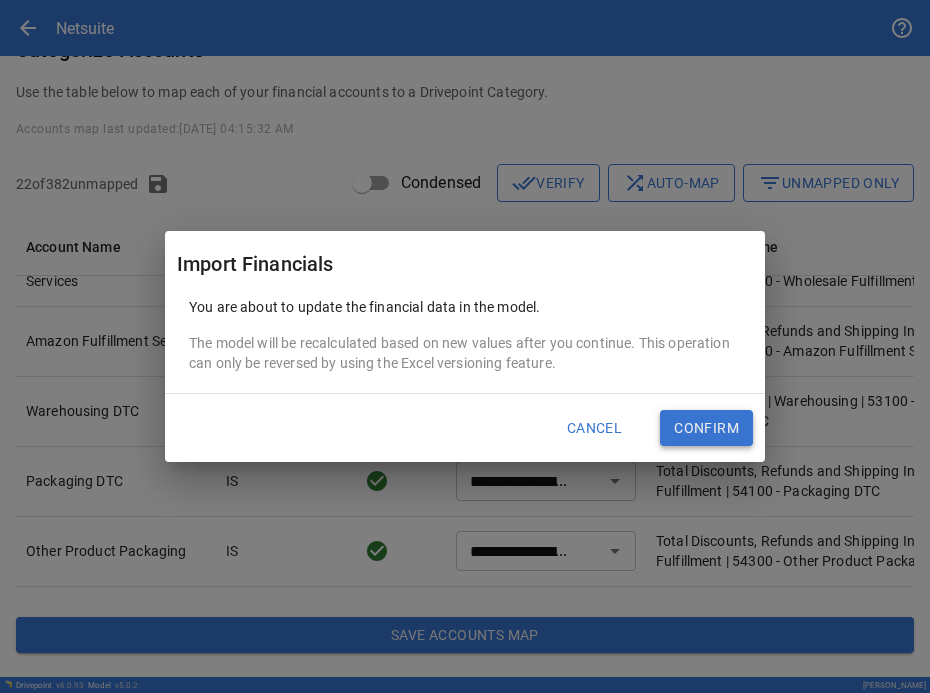 click on "Confirm" at bounding box center (706, 428) 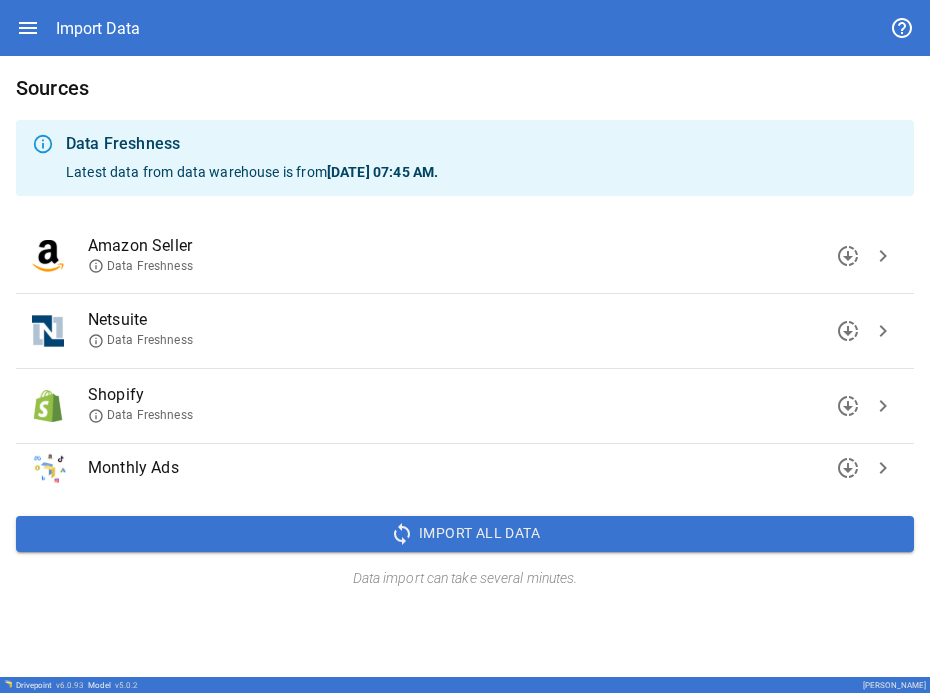 click on "chevron_right" at bounding box center (883, 331) 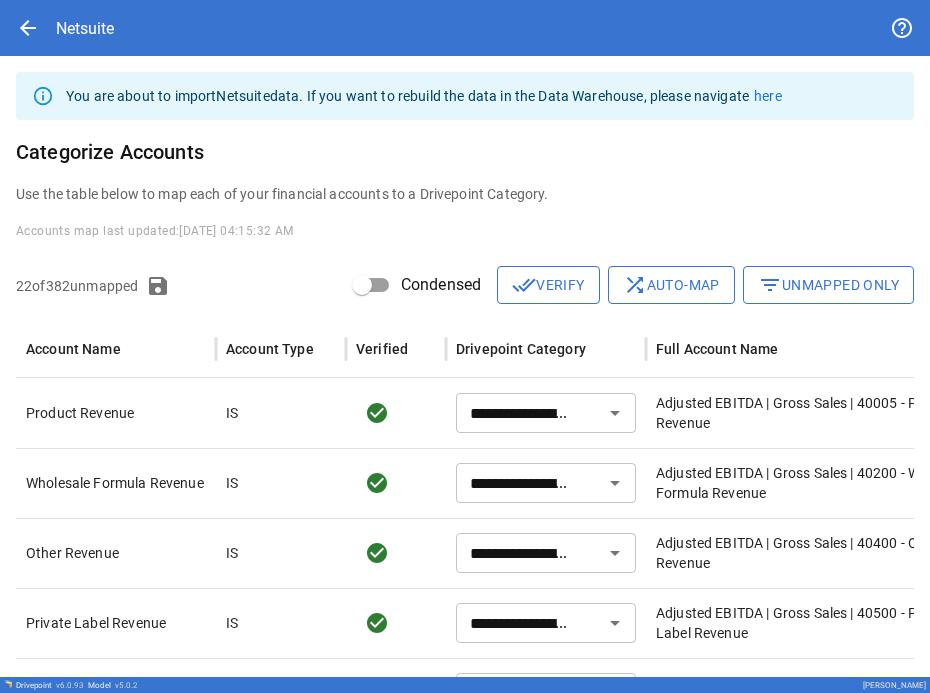 click on "filter_list Unmapped Only" at bounding box center (828, 285) 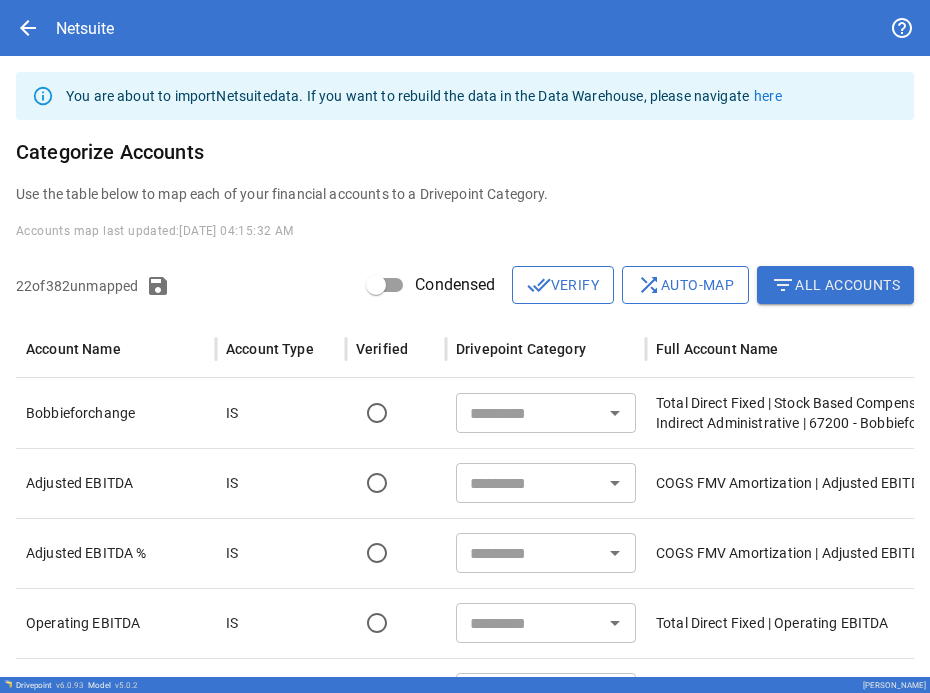 scroll, scrollTop: 38, scrollLeft: 93, axis: both 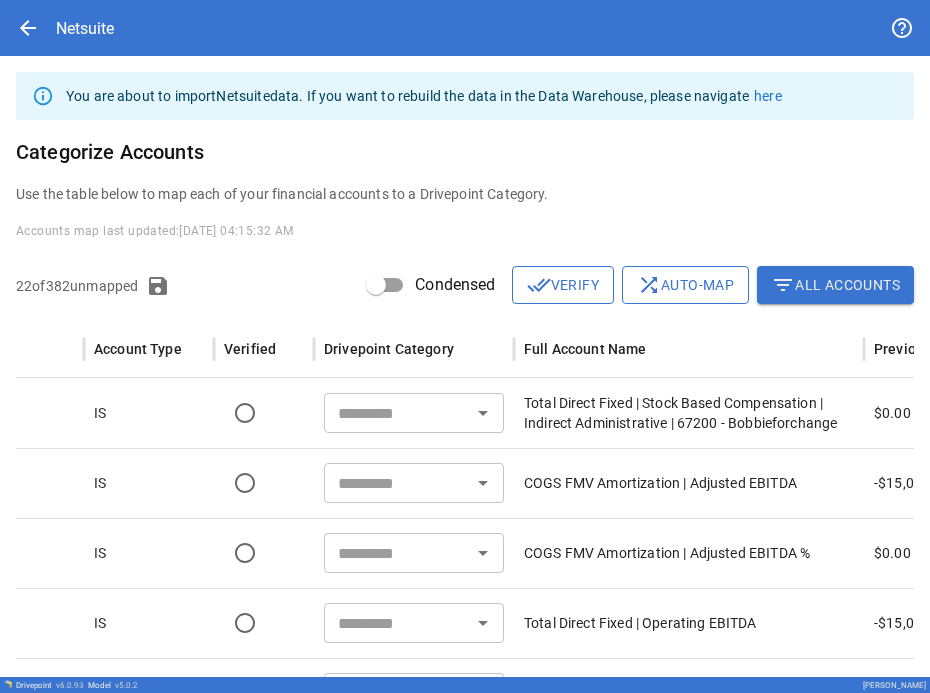 click on "​" at bounding box center (414, 413) 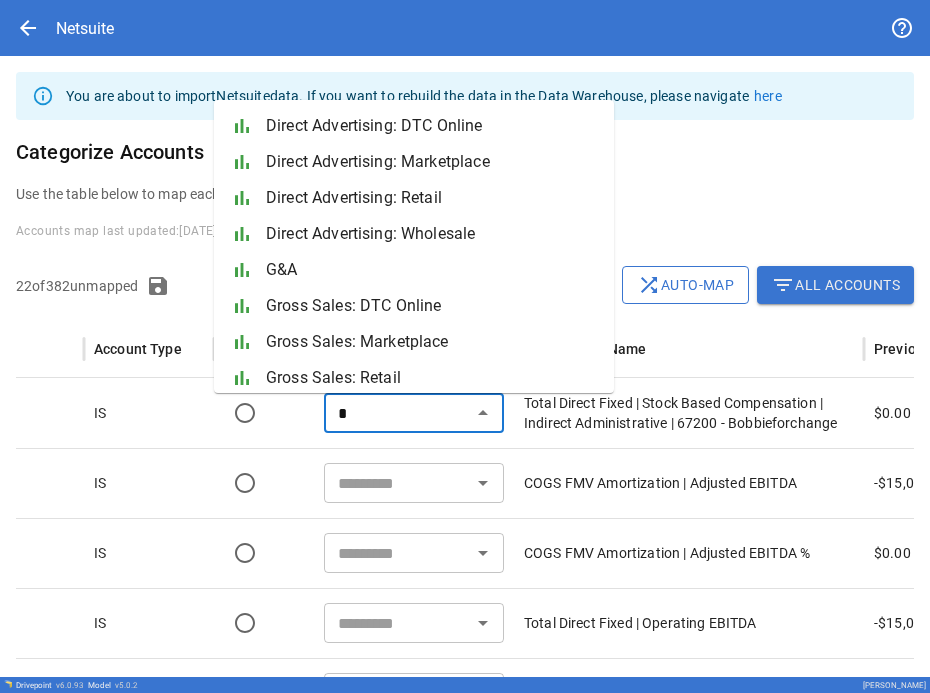 click on "G&A" at bounding box center (432, 270) 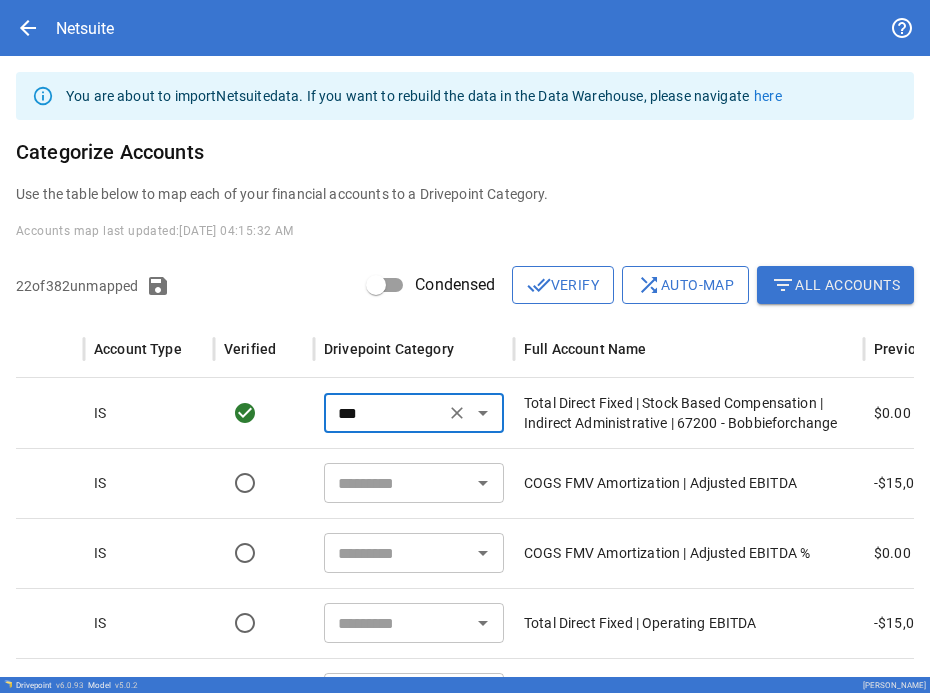 type on "***" 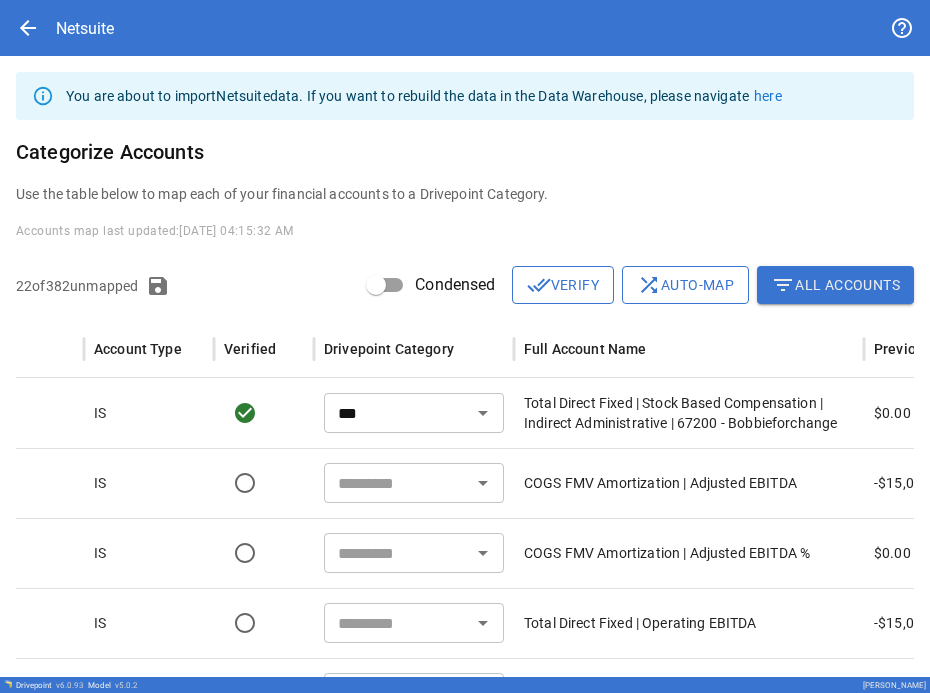 scroll, scrollTop: 50, scrollLeft: 132, axis: both 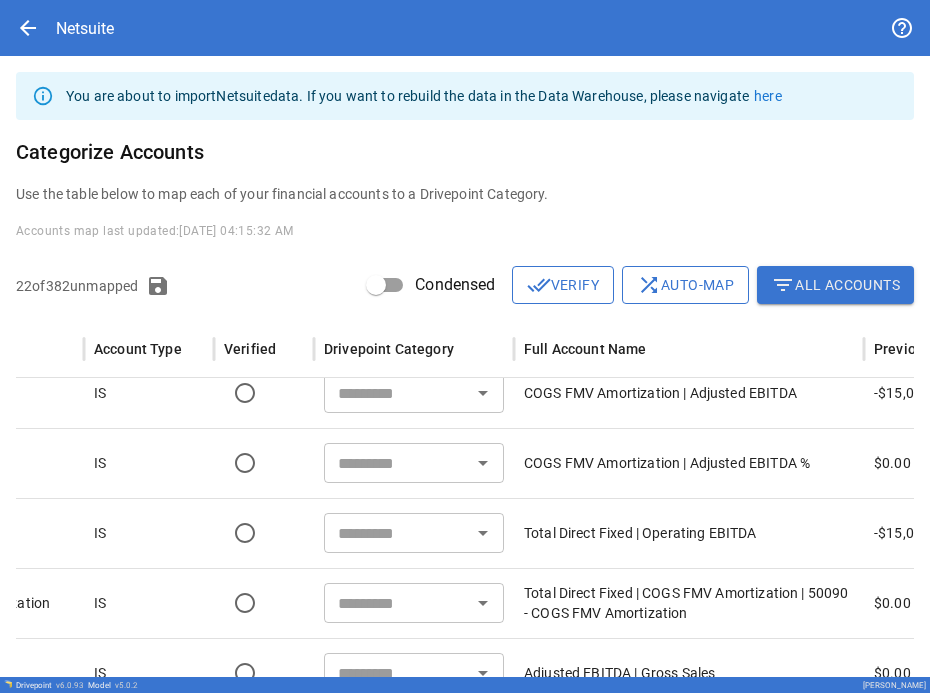 click at bounding box center [397, 603] 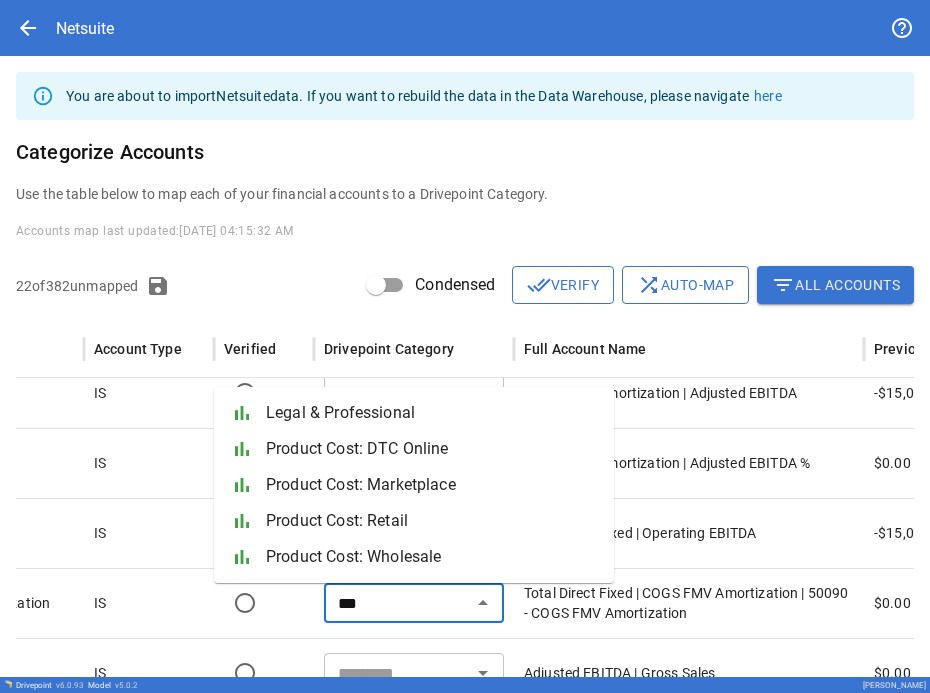 click on "Product Cost: Retail" at bounding box center (432, 521) 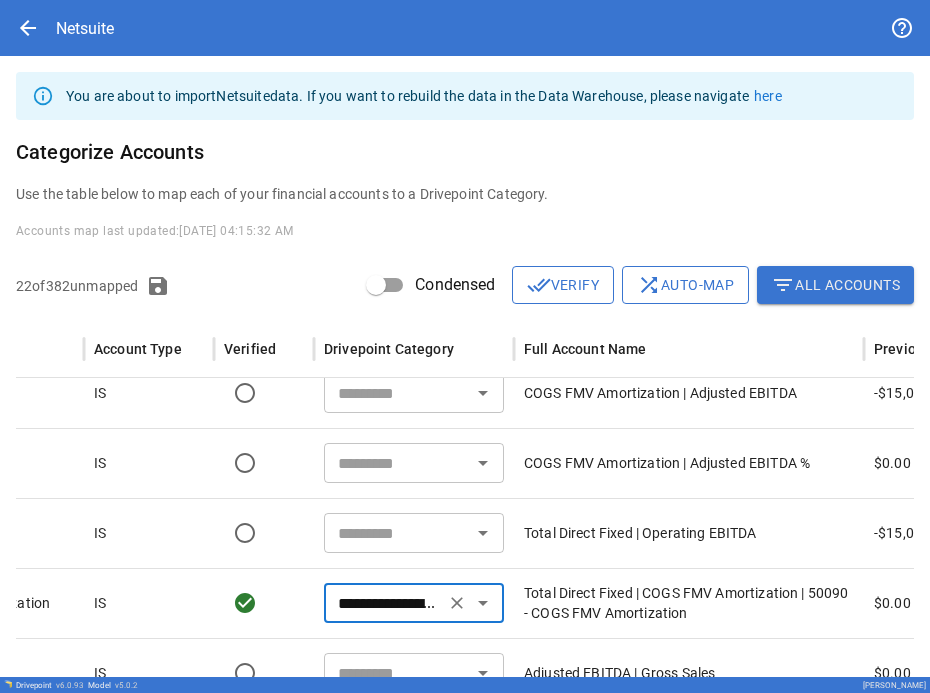 scroll, scrollTop: 120, scrollLeft: 132, axis: both 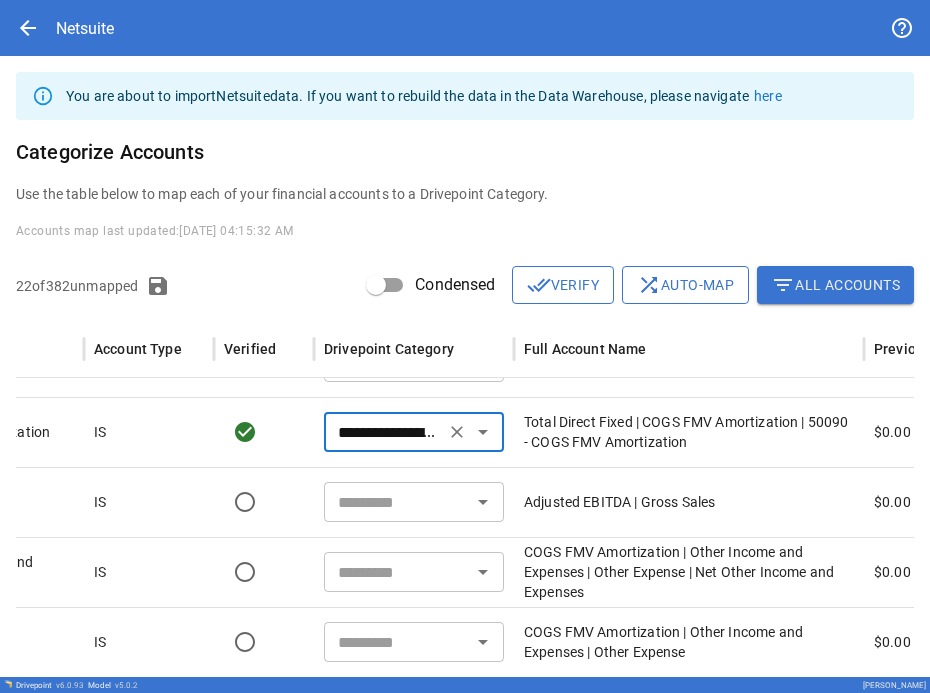 type on "**********" 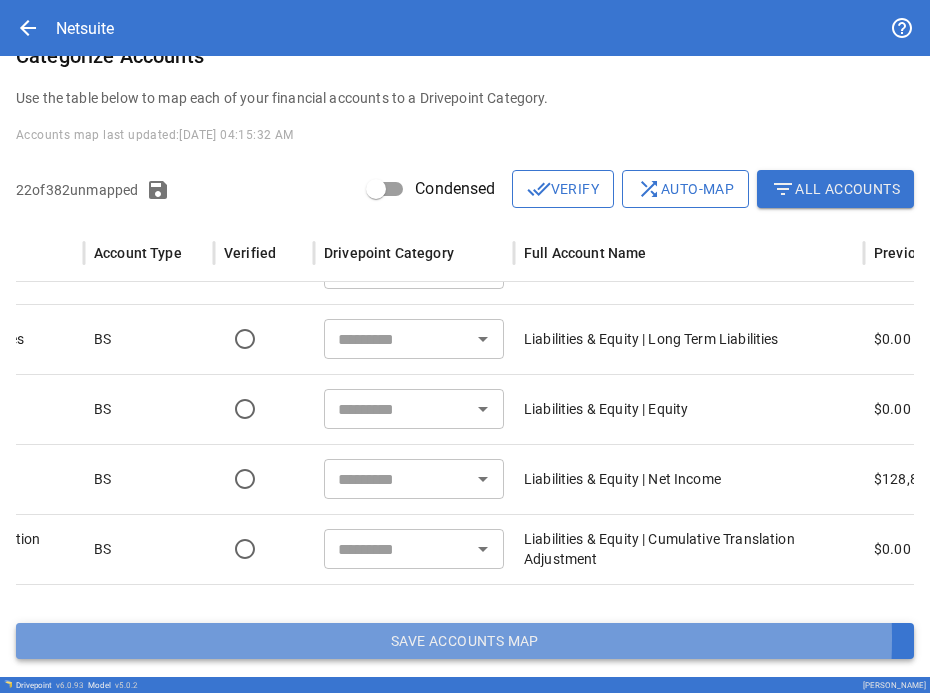 click on "Save Accounts Map" at bounding box center [465, 641] 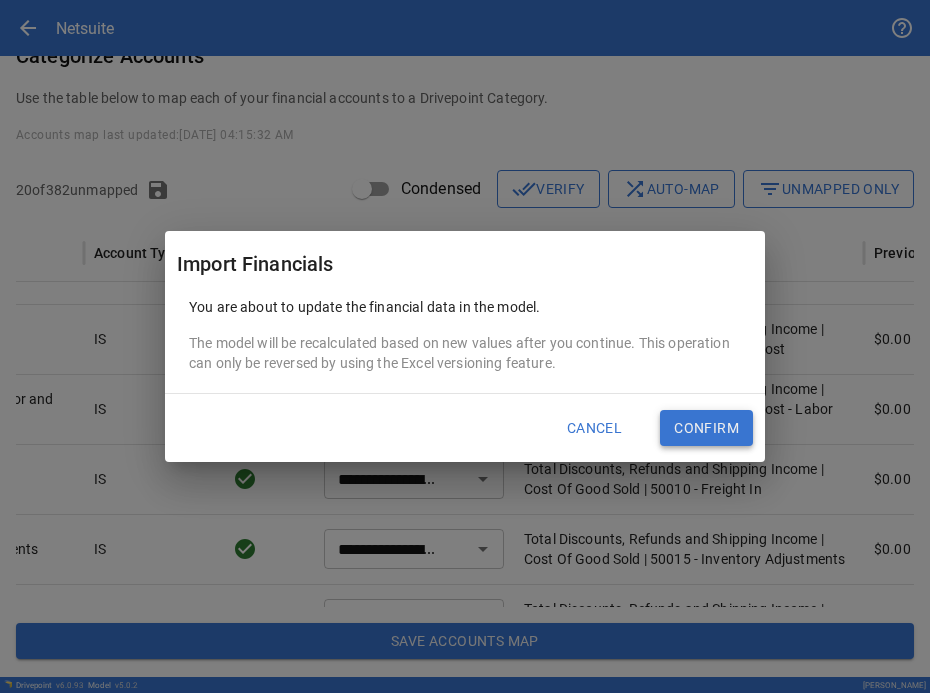 click on "Confirm" at bounding box center (706, 428) 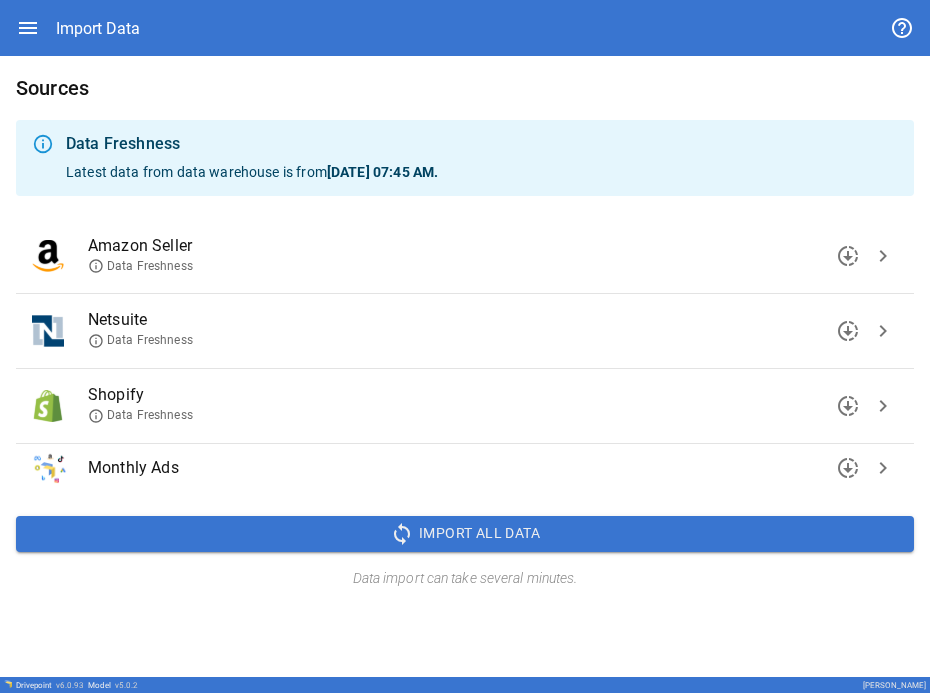 click on "chevron_right" at bounding box center (883, 331) 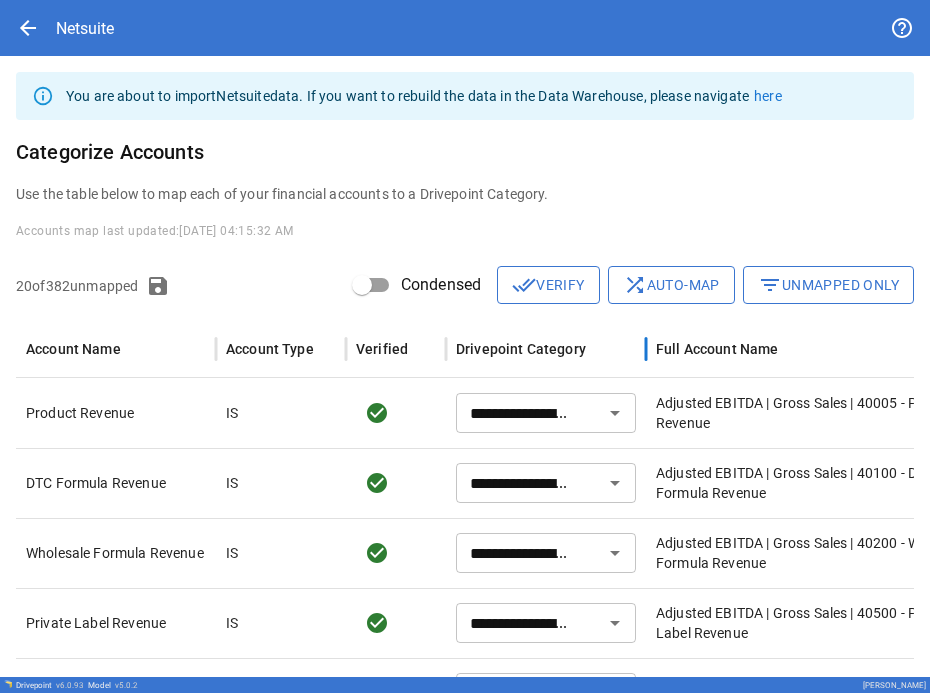 click on "Drivepoint Category" at bounding box center [521, 349] 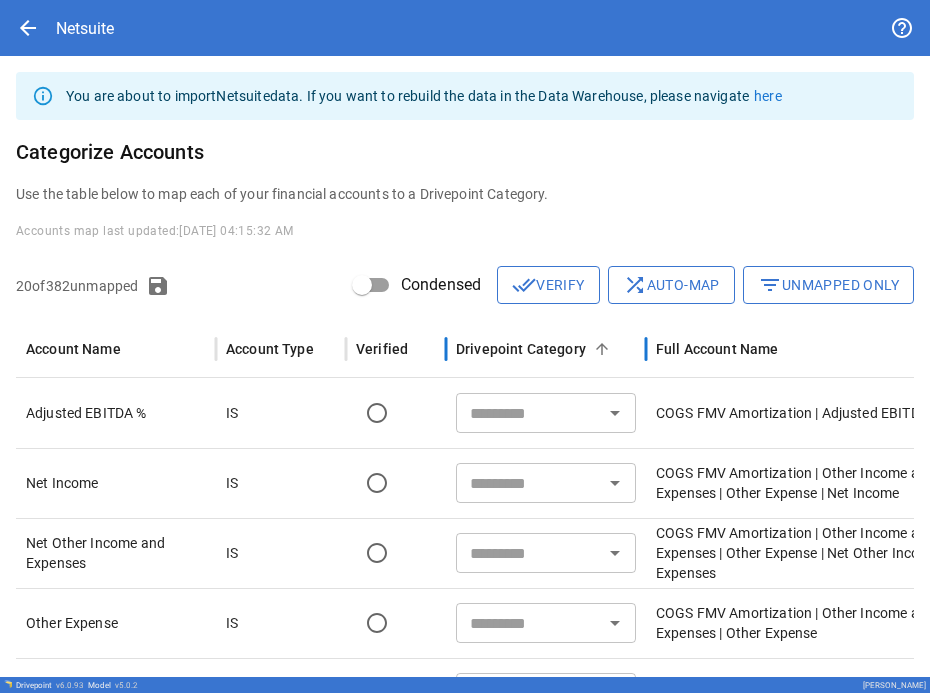 click on "Drivepoint Category" at bounding box center [521, 349] 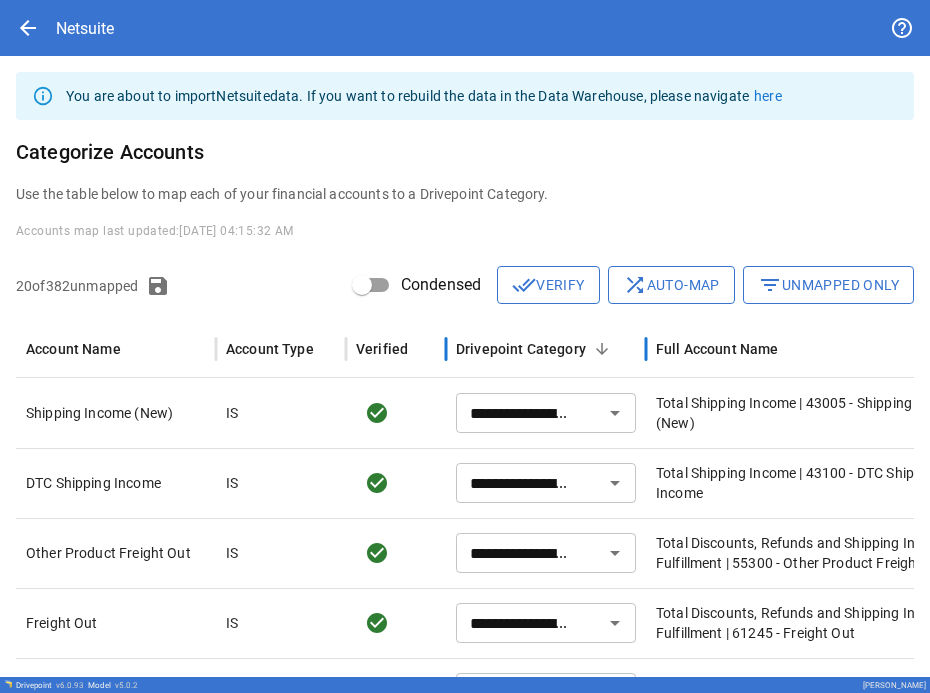 click on "Drivepoint Category" at bounding box center (521, 349) 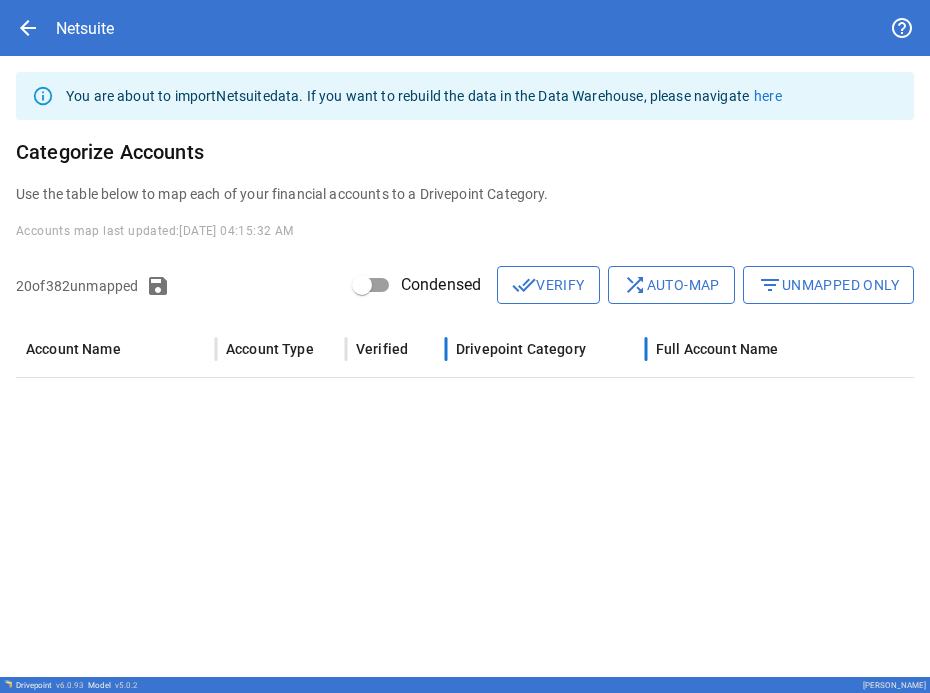 scroll, scrollTop: 615, scrollLeft: 0, axis: vertical 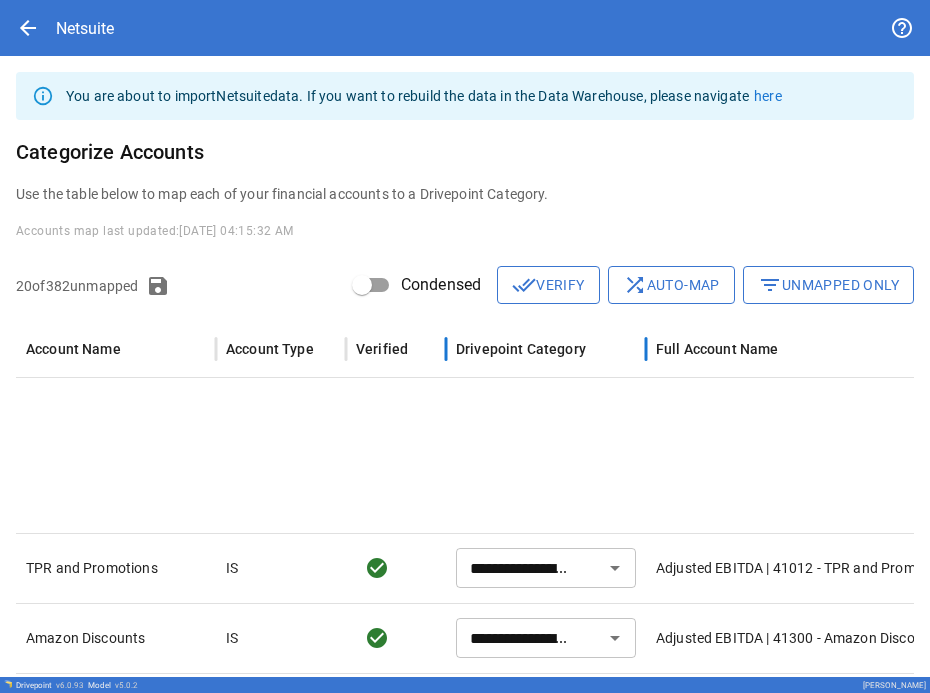 type on "**********" 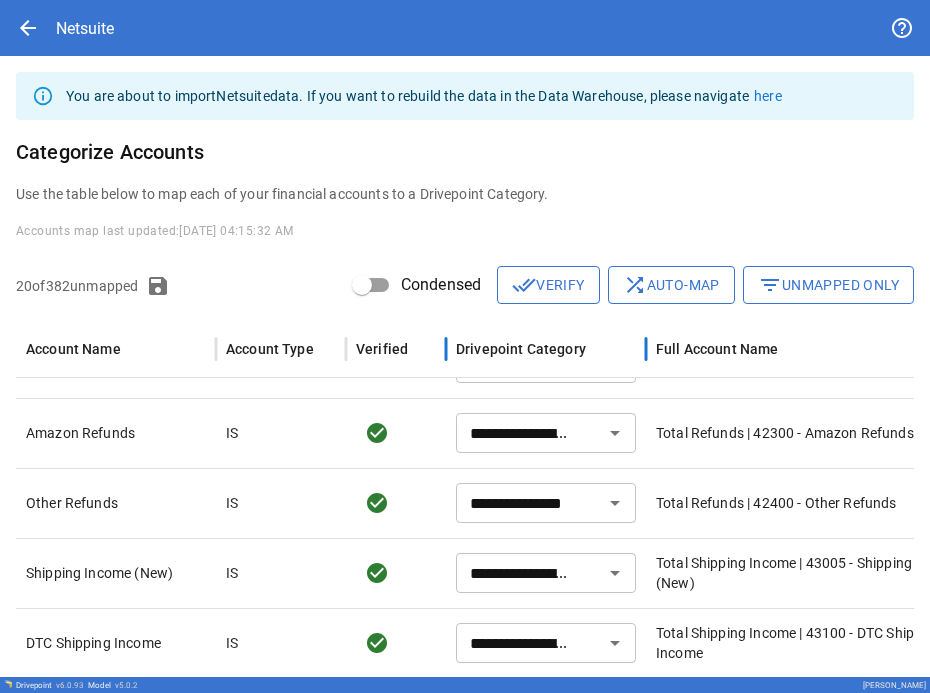 scroll, scrollTop: 1482, scrollLeft: 0, axis: vertical 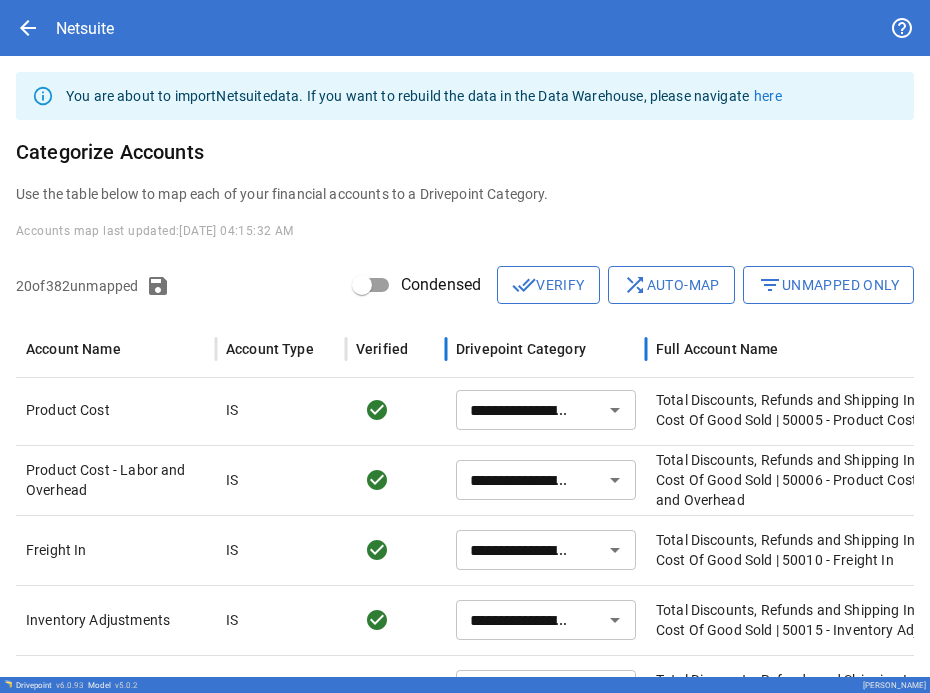 click on "Drivepoint Category" at bounding box center (521, 349) 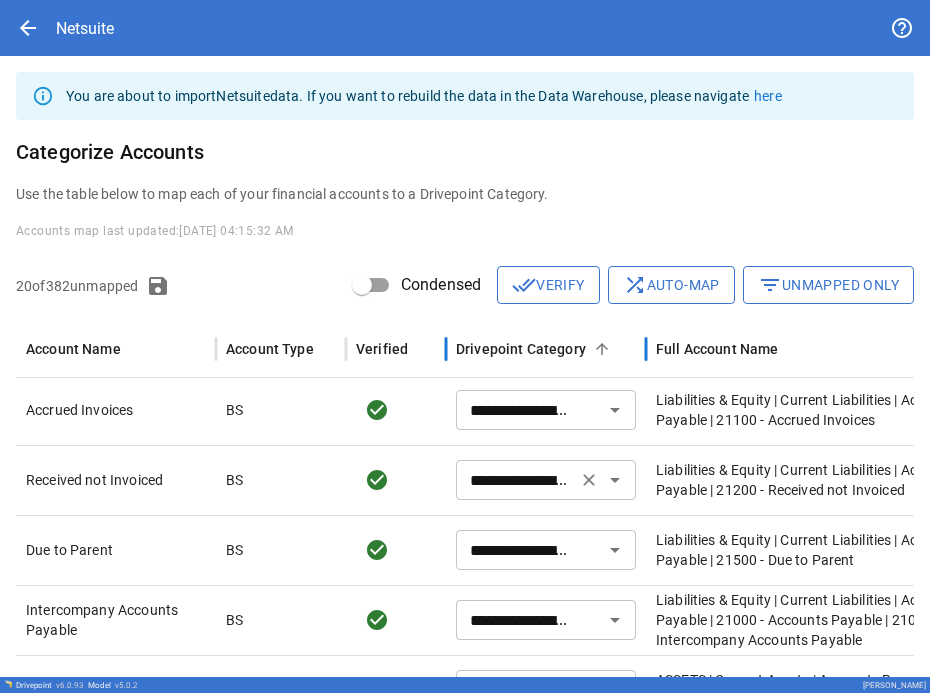 scroll, scrollTop: 2024, scrollLeft: 0, axis: vertical 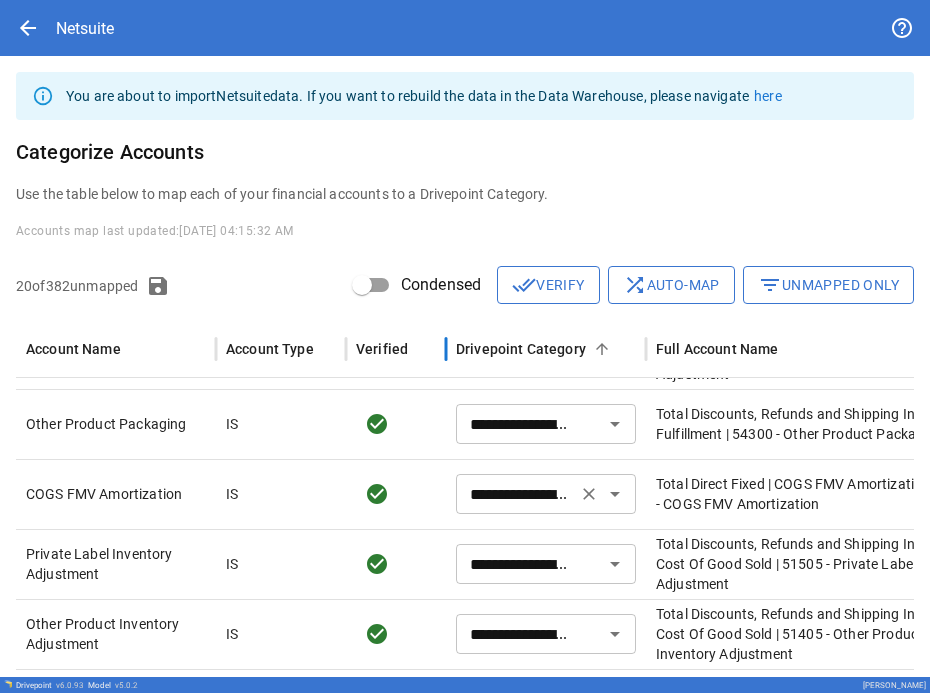 click on "**********" at bounding box center (516, 494) 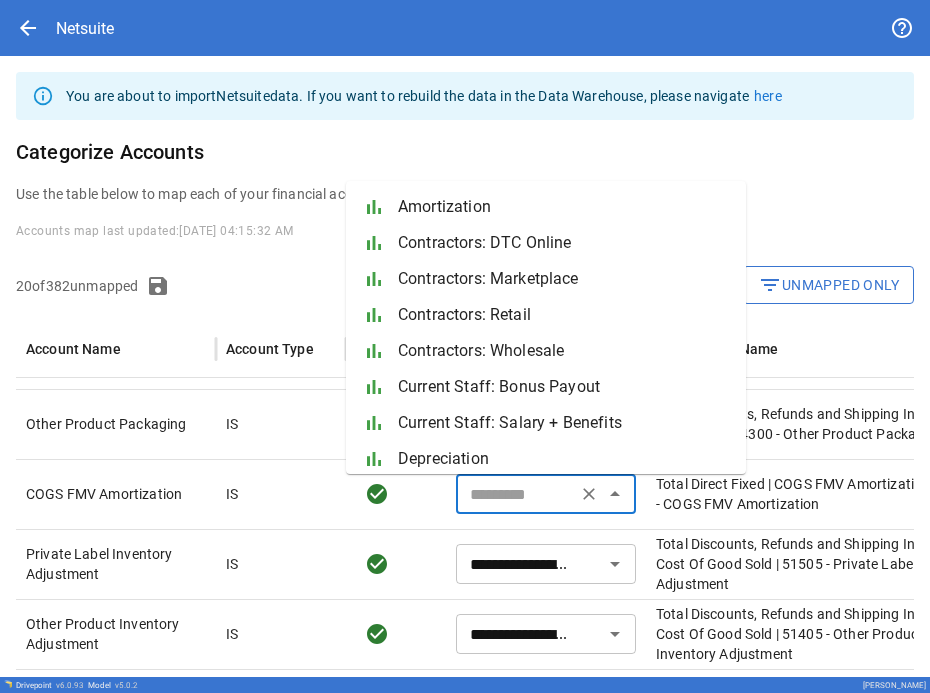 type on "**********" 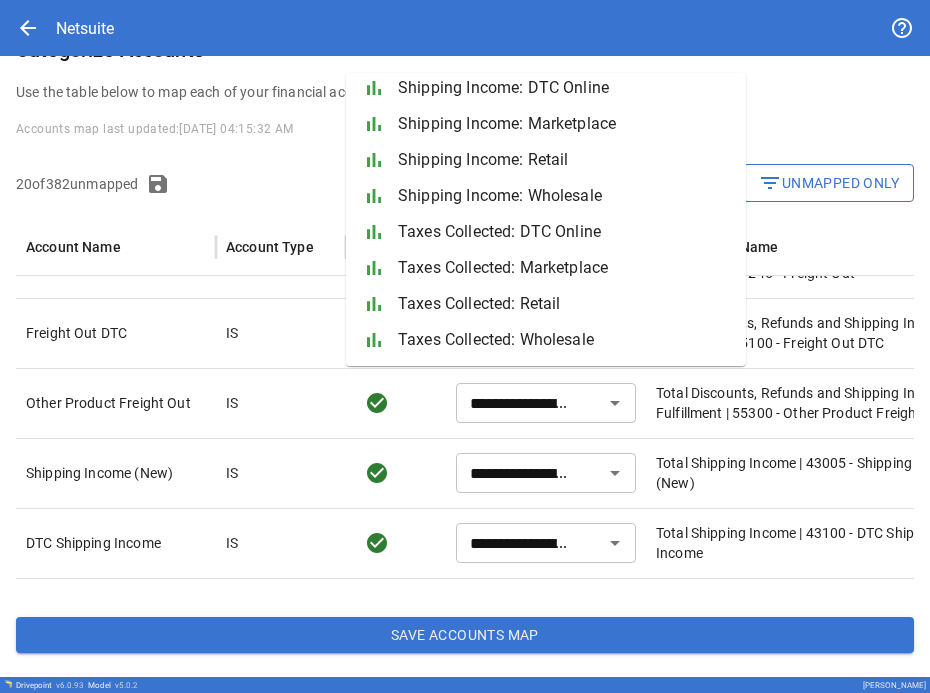type 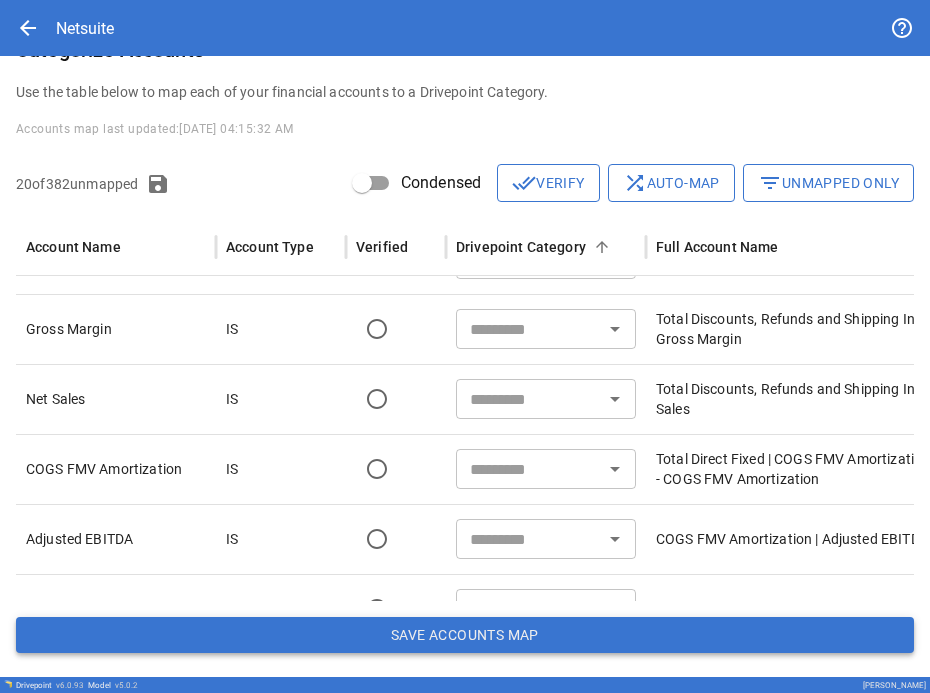 click on "Save Accounts Map" at bounding box center [465, 635] 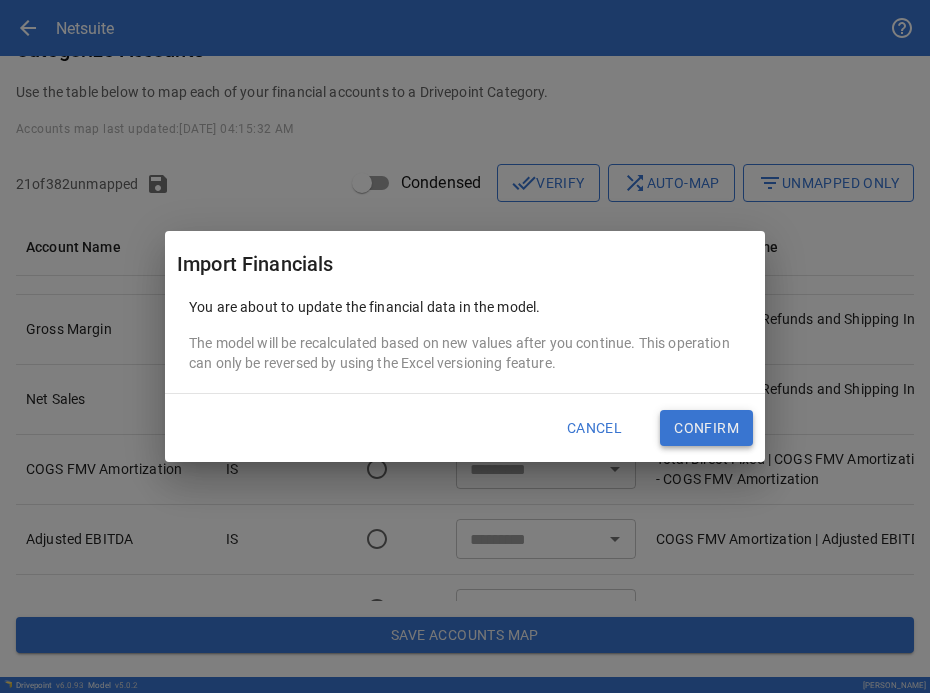 click on "Confirm" at bounding box center (706, 428) 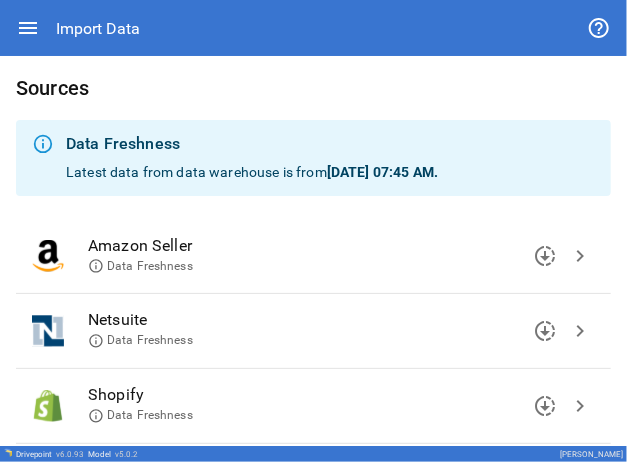 click on "chevron_right" at bounding box center [580, 331] 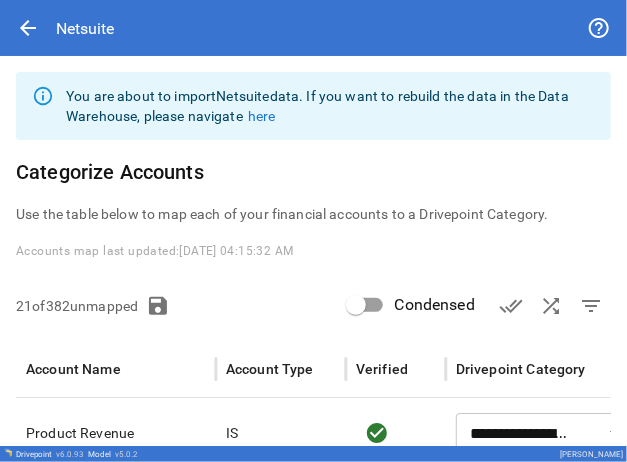 click on "filter_list" at bounding box center [591, 306] 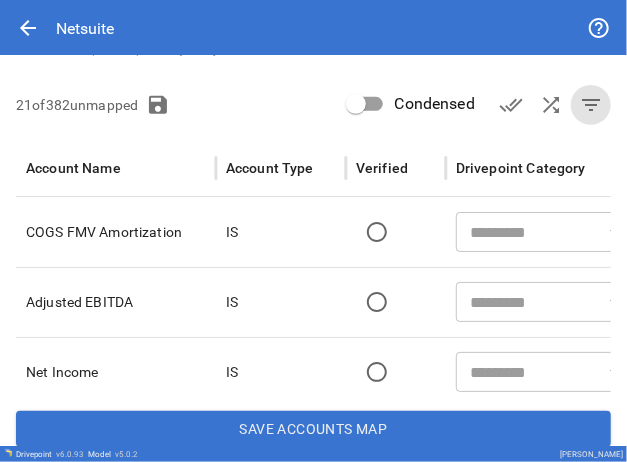 scroll, scrollTop: 211, scrollLeft: 0, axis: vertical 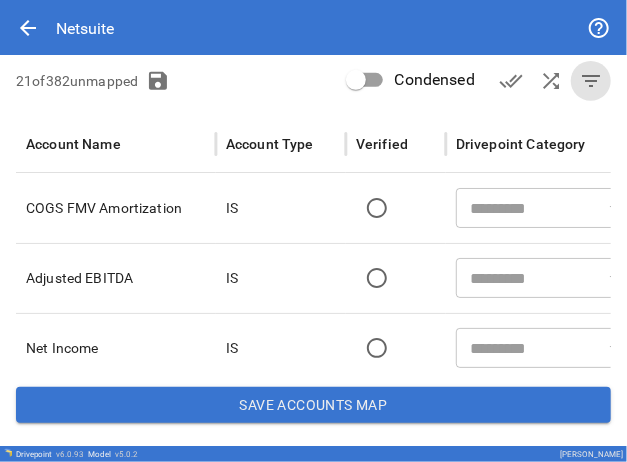 click at bounding box center (529, 208) 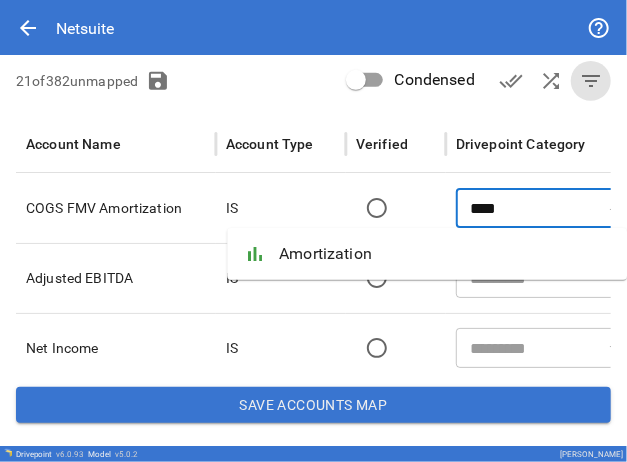 click on "Amortization" at bounding box center [445, 254] 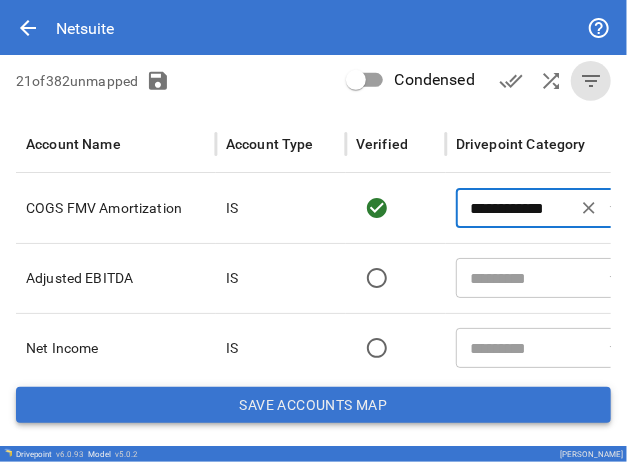 type on "**********" 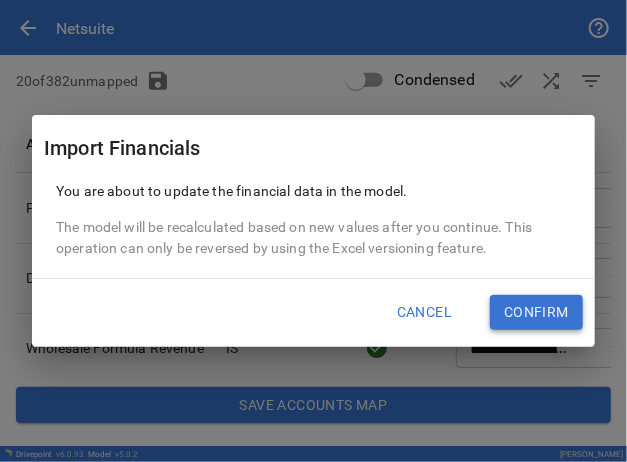 click on "Confirm" at bounding box center (536, 313) 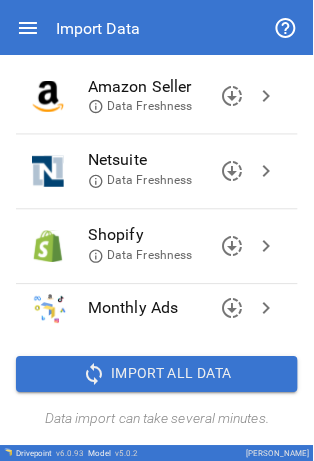 scroll, scrollTop: 200, scrollLeft: 0, axis: vertical 